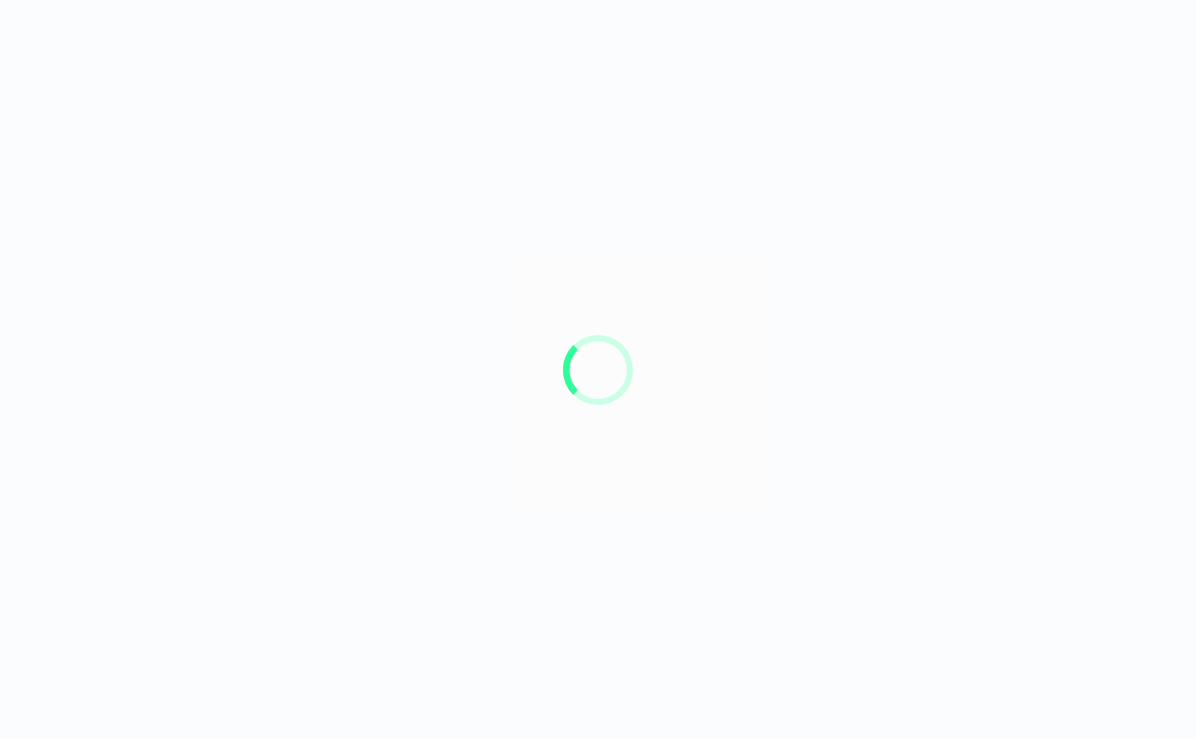 scroll, scrollTop: 0, scrollLeft: 0, axis: both 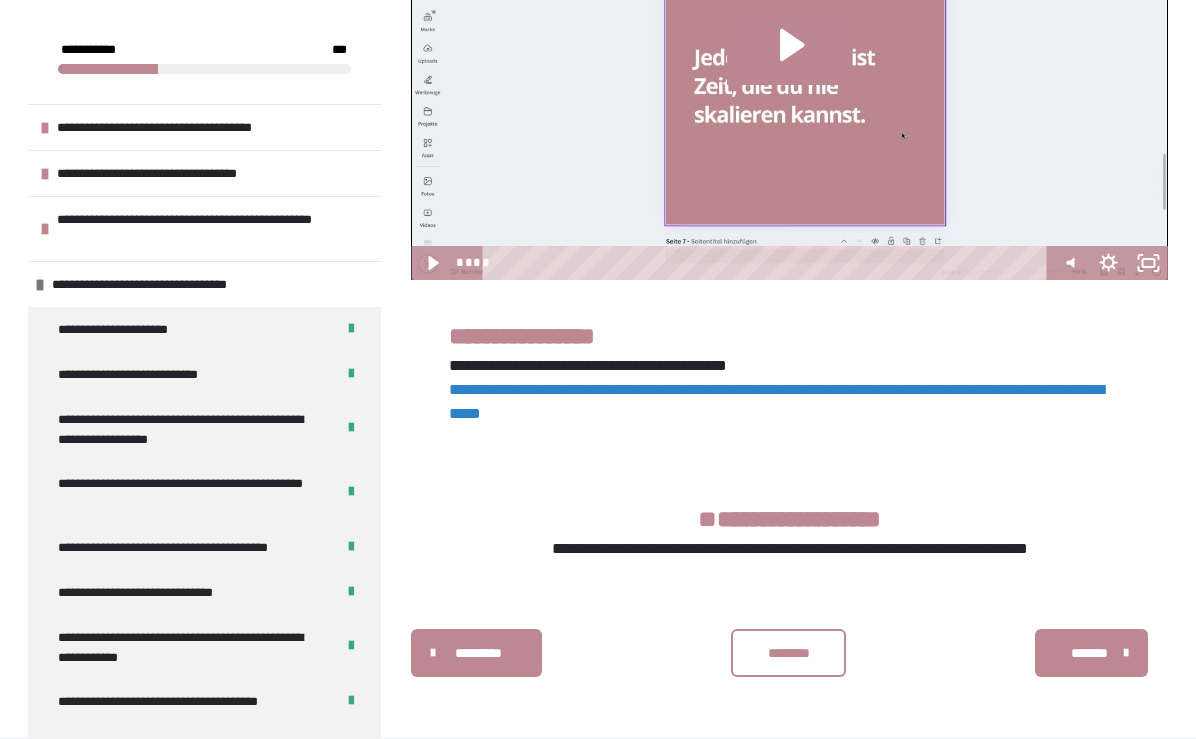 click on "********" at bounding box center [789, 653] 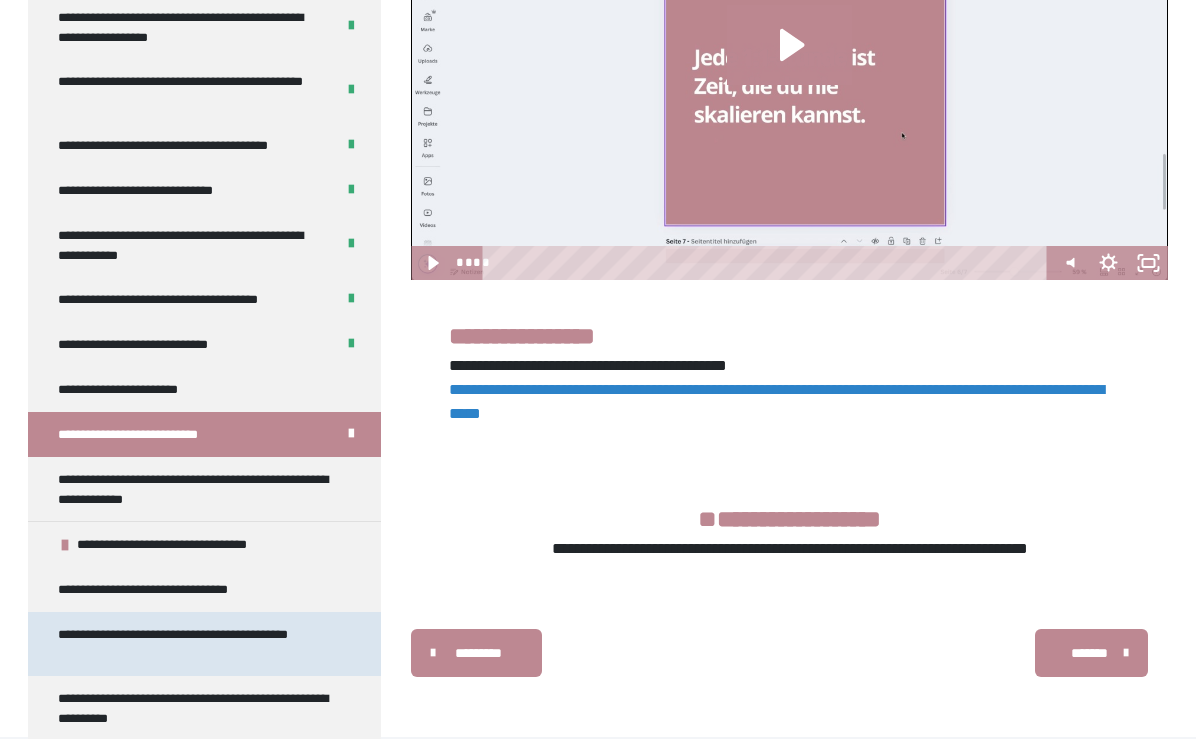 scroll, scrollTop: 401, scrollLeft: 0, axis: vertical 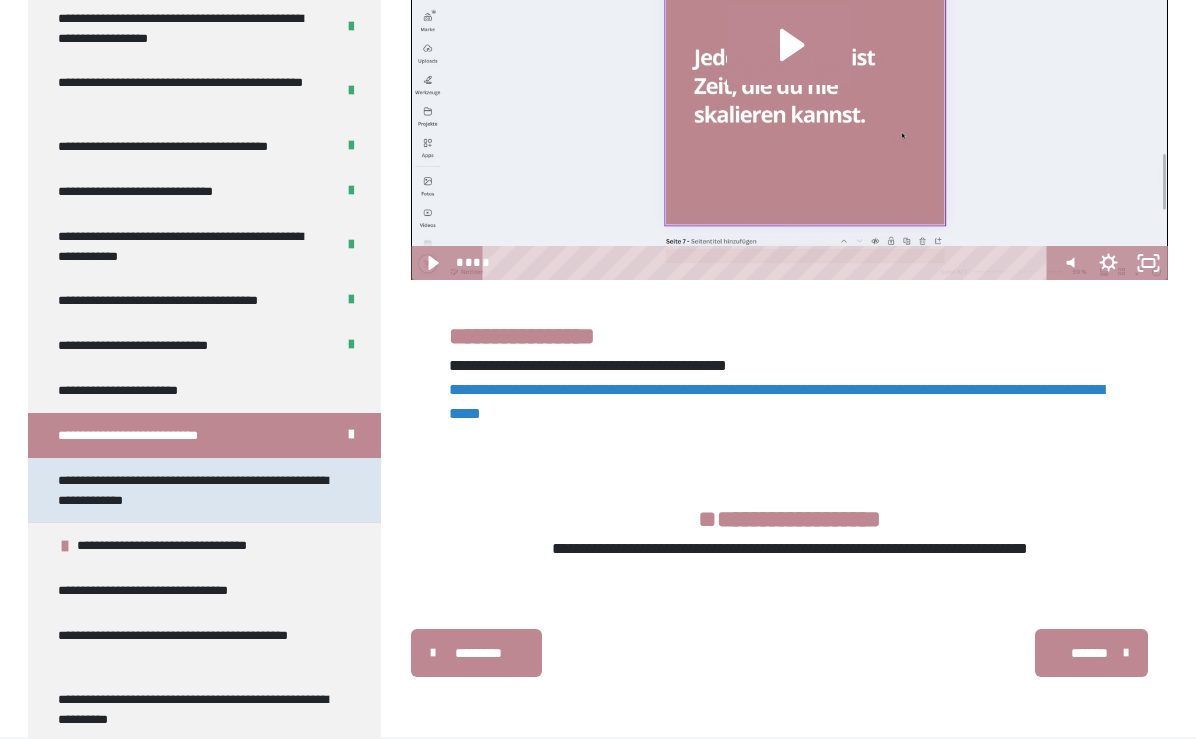 click on "**********" at bounding box center [196, 490] 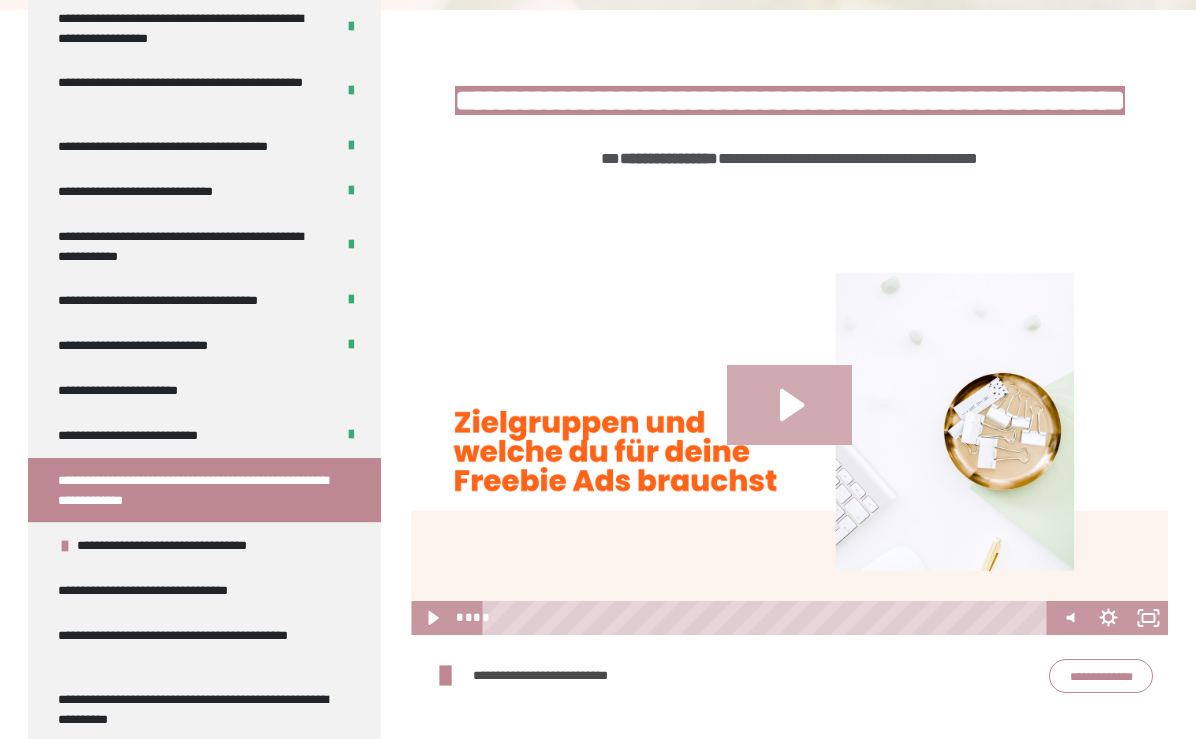 click 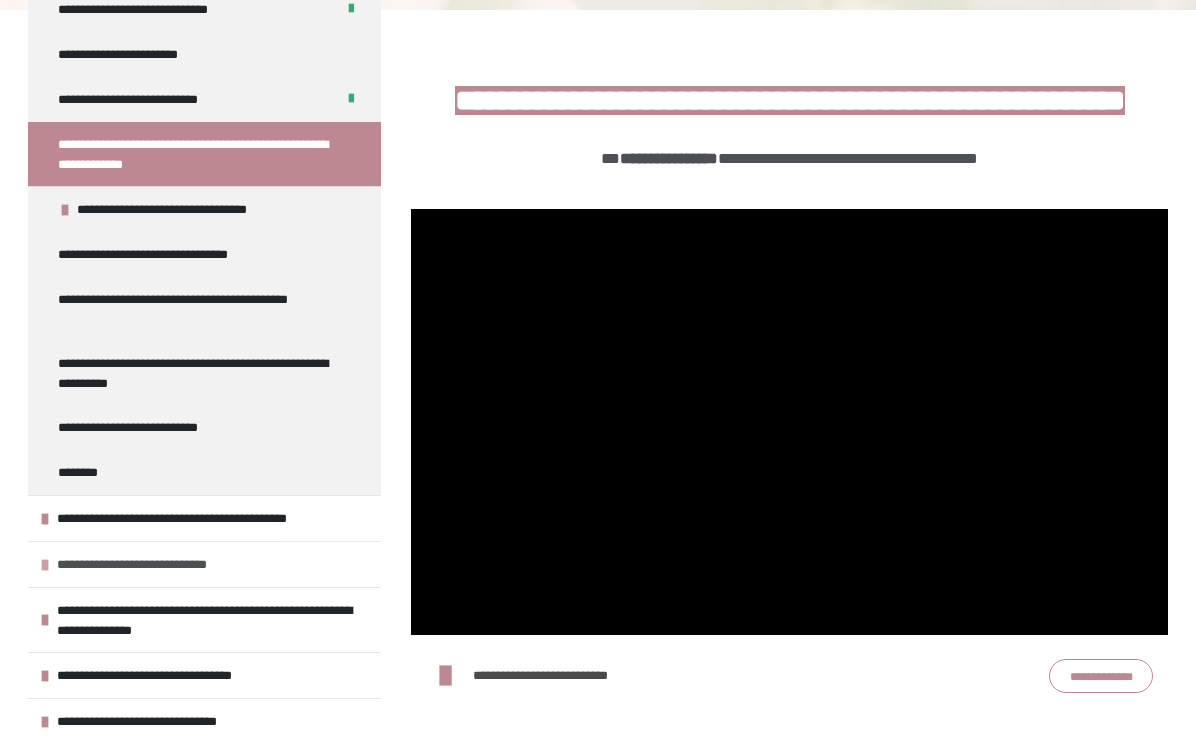 scroll, scrollTop: 737, scrollLeft: 0, axis: vertical 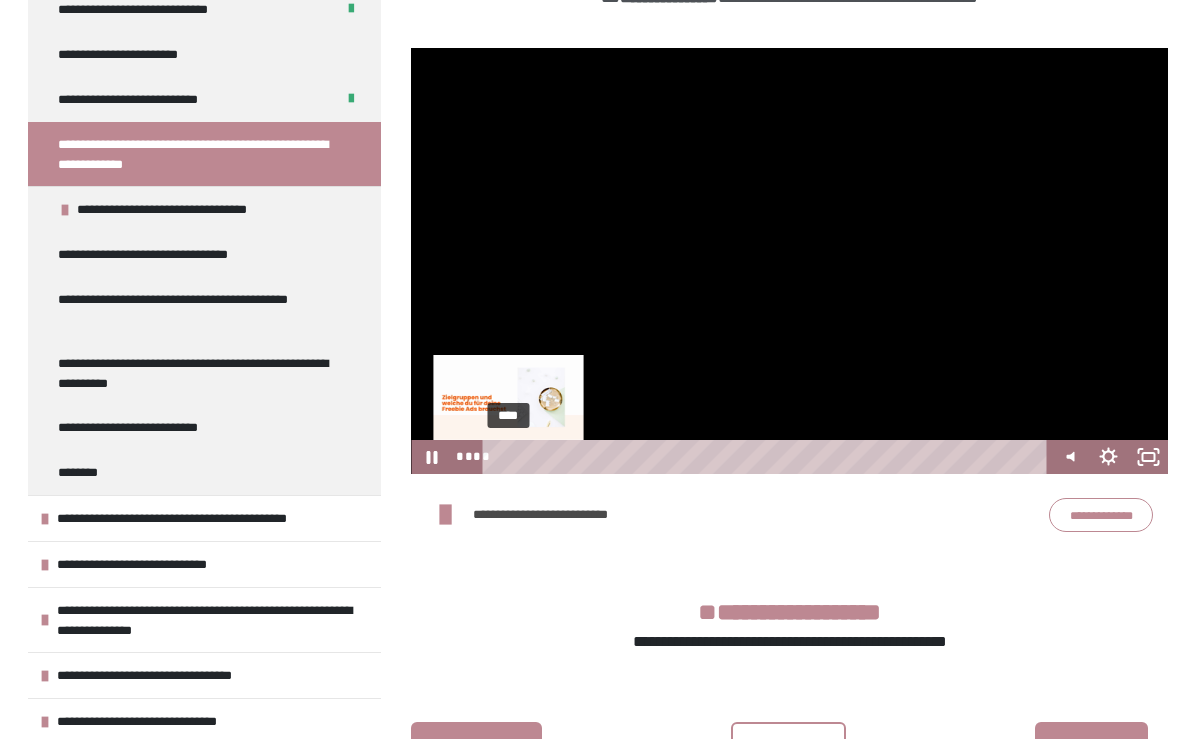 click on "****" at bounding box center (768, 457) 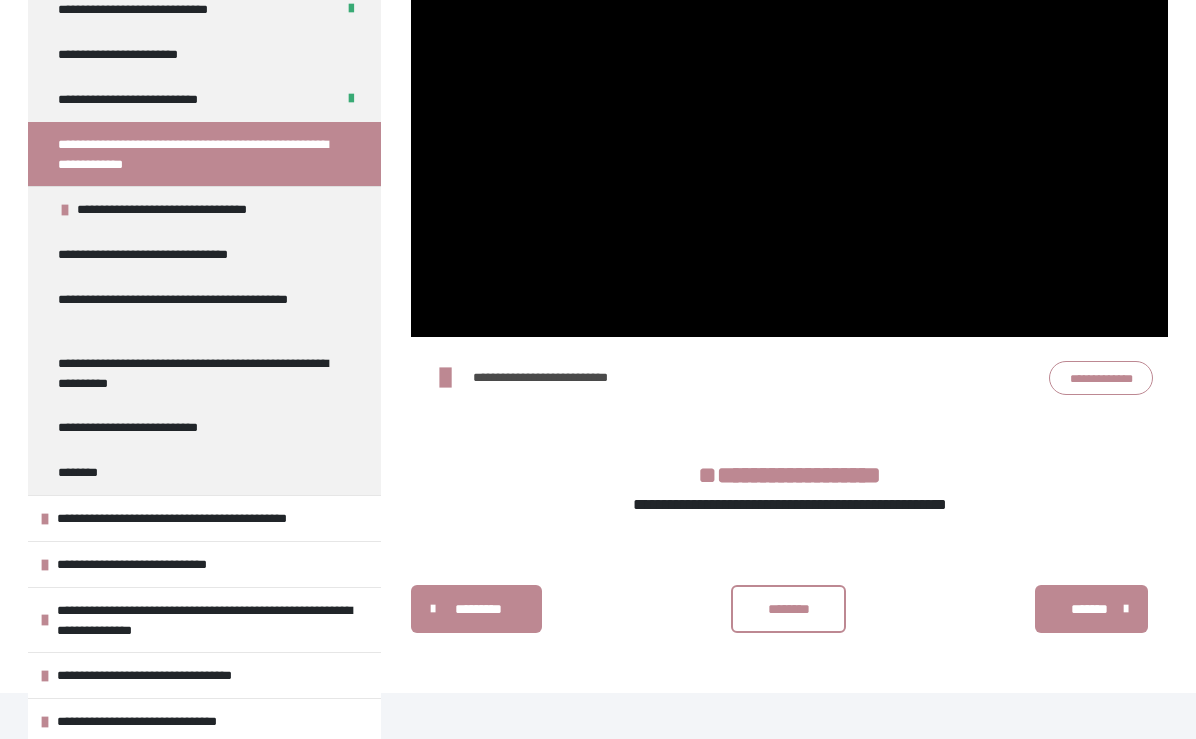 scroll, scrollTop: 659, scrollLeft: 0, axis: vertical 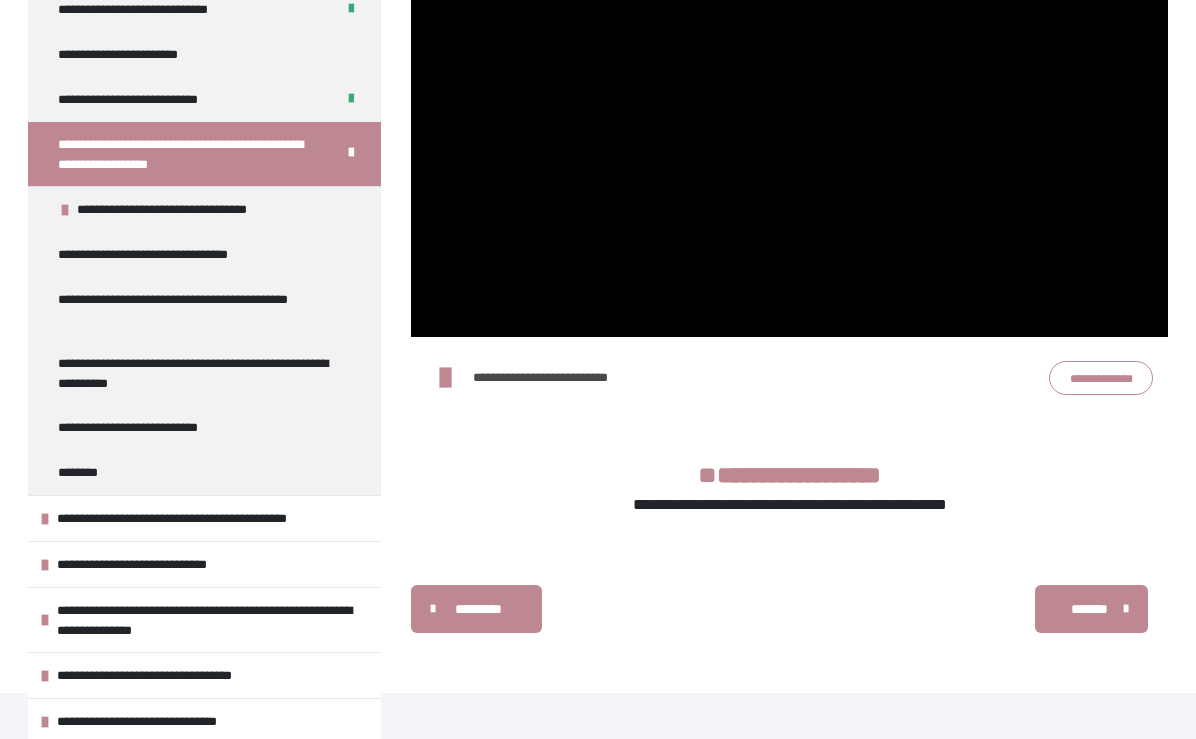 click on "**********" at bounding box center (1101, 378) 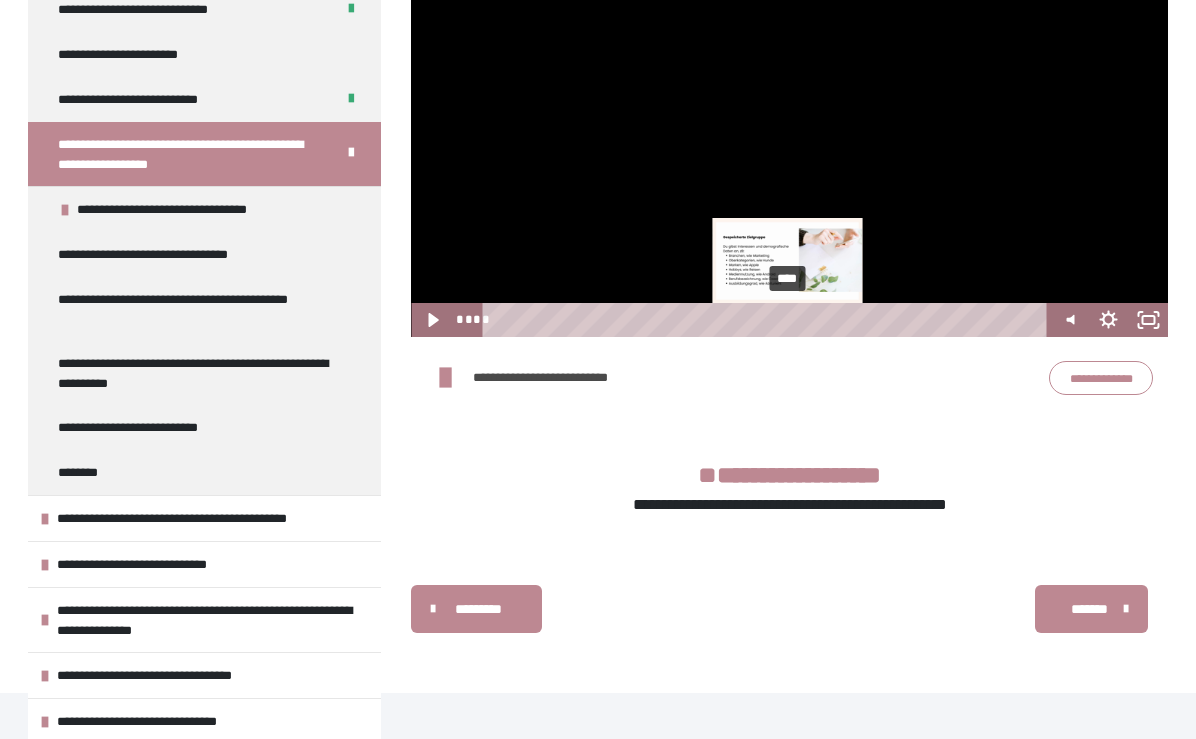 click on "****" at bounding box center [768, 320] 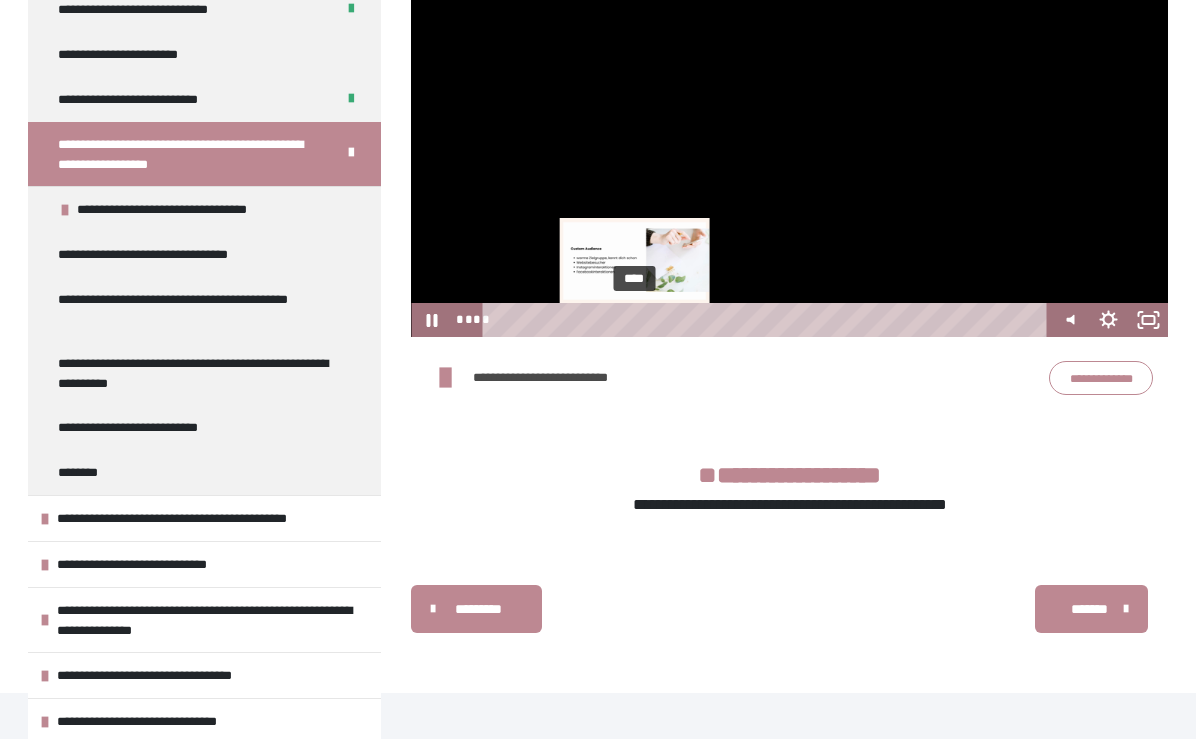 click on "****" at bounding box center (768, 320) 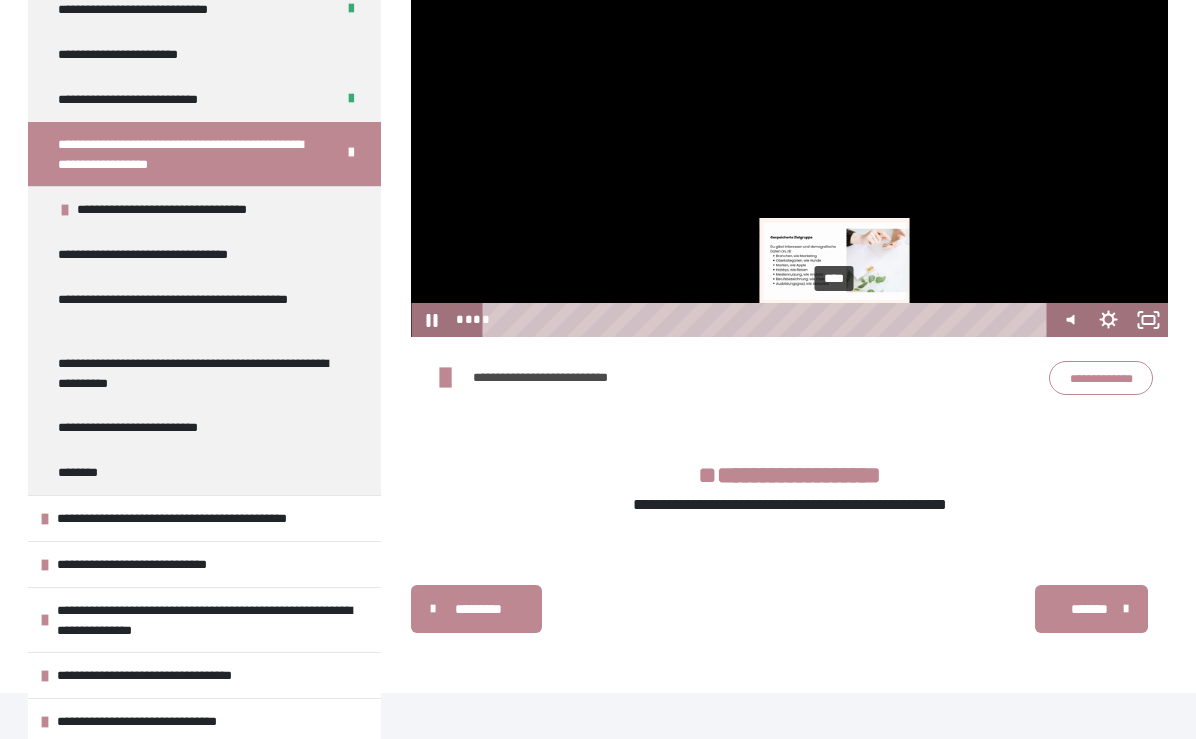 click on "****" at bounding box center (768, 320) 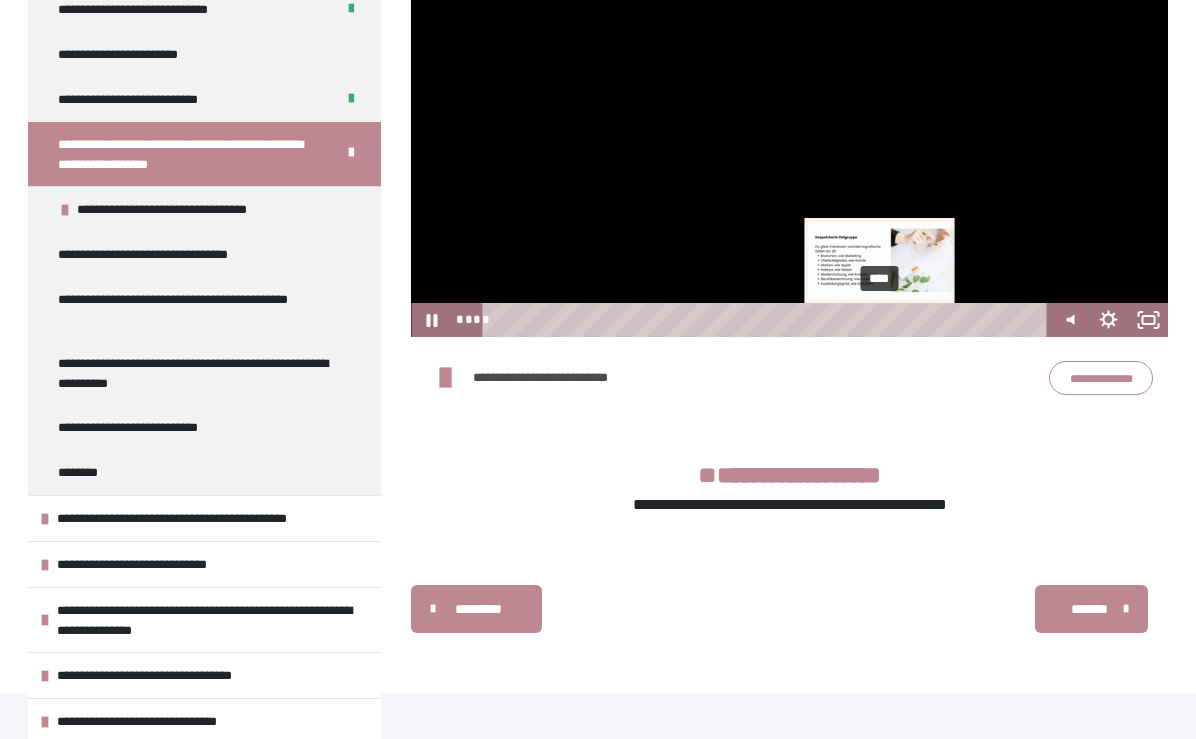 click on "****" at bounding box center (768, 320) 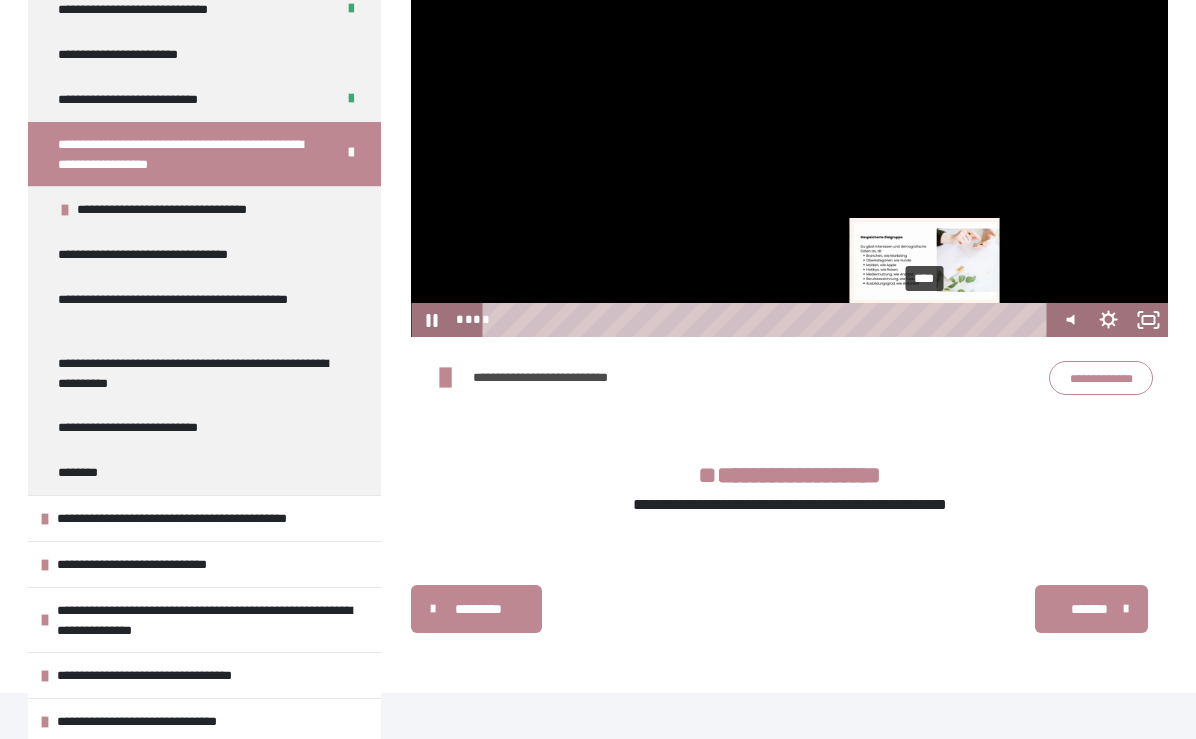 click on "****" at bounding box center [768, 320] 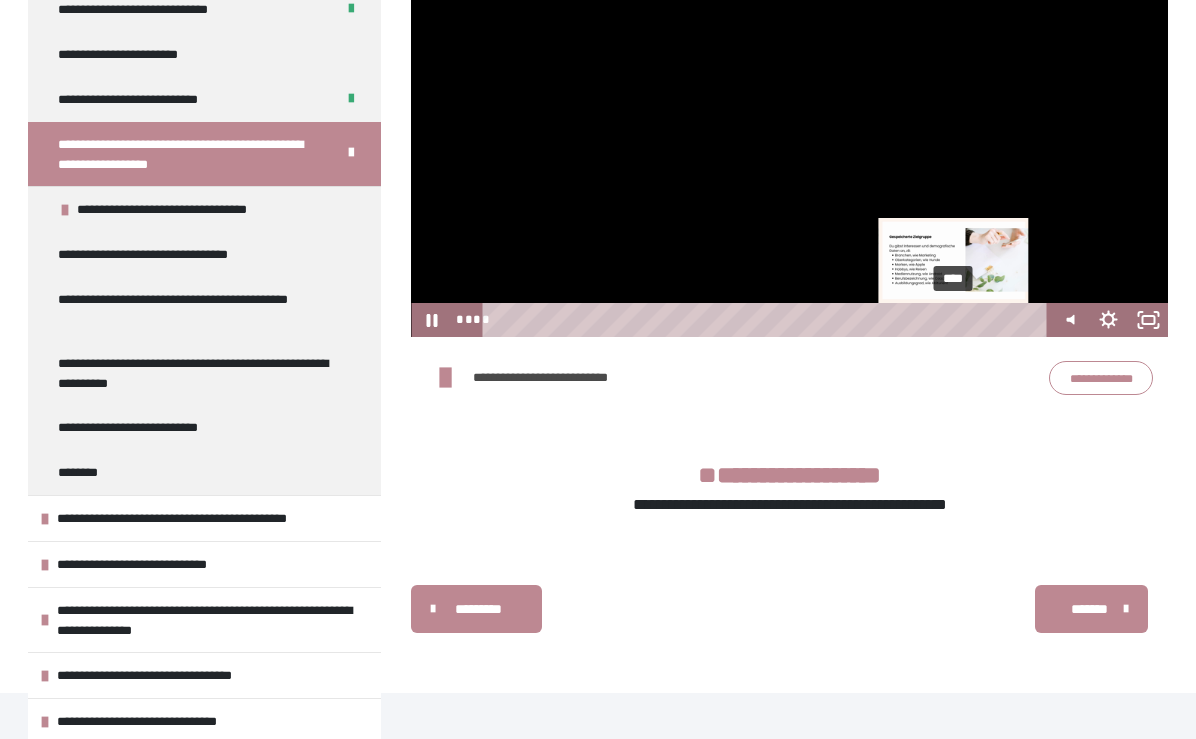 click on "****" at bounding box center (768, 320) 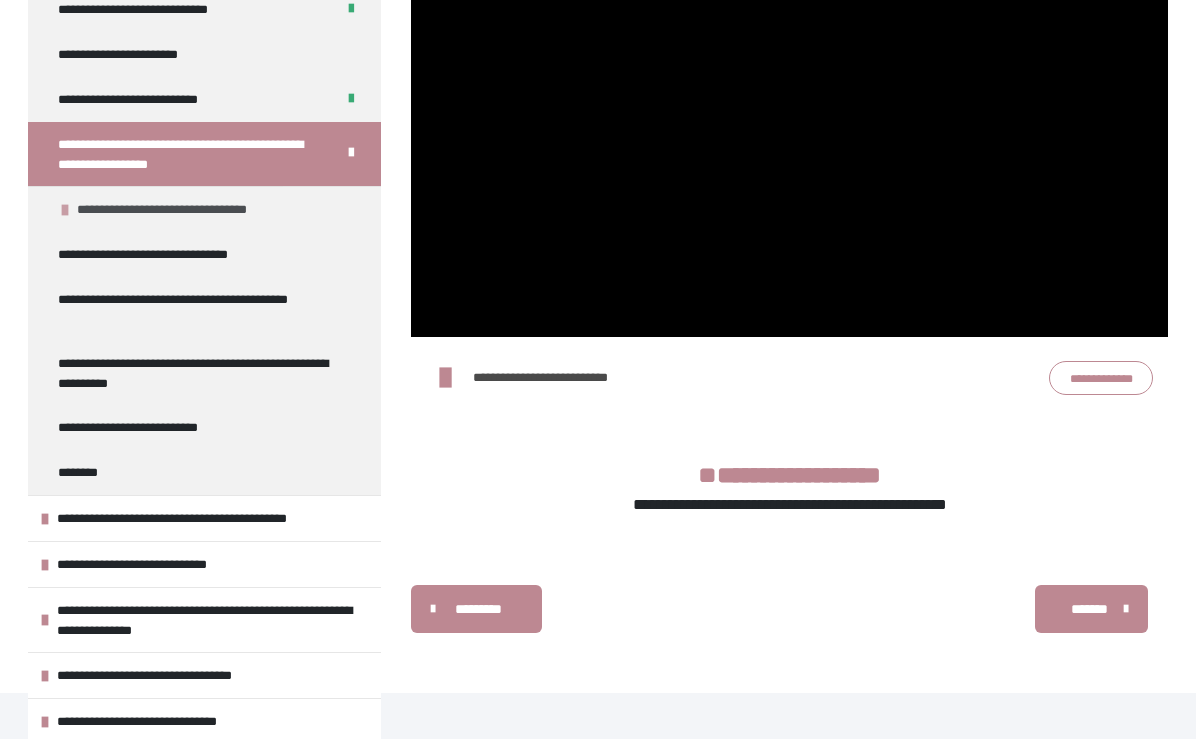 click on "**********" at bounding box center (189, 209) 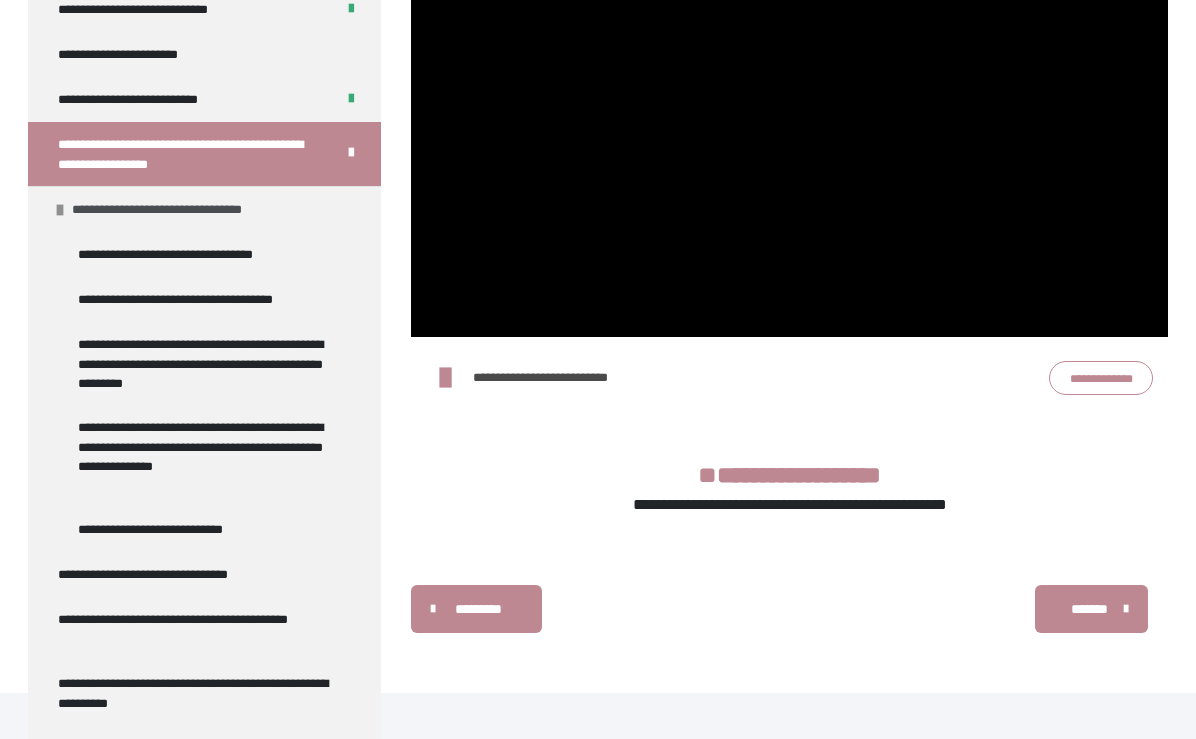 click on "**********" at bounding box center [184, 209] 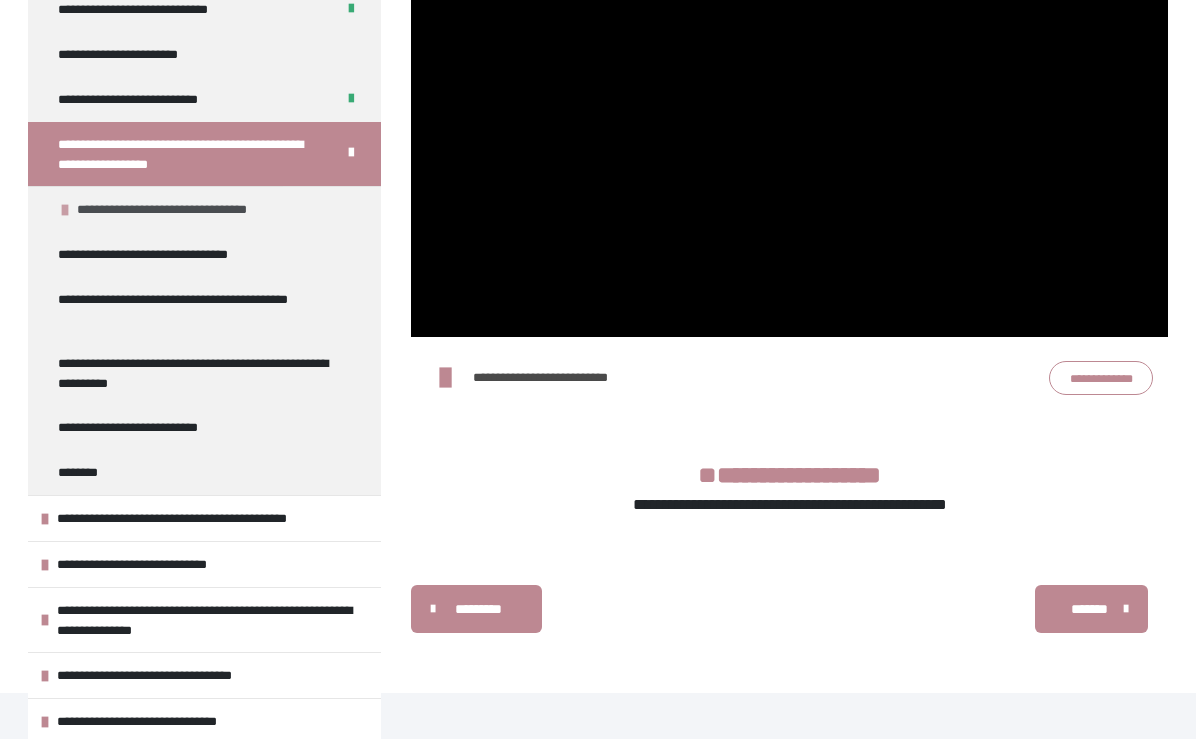 click on "**********" at bounding box center (189, 209) 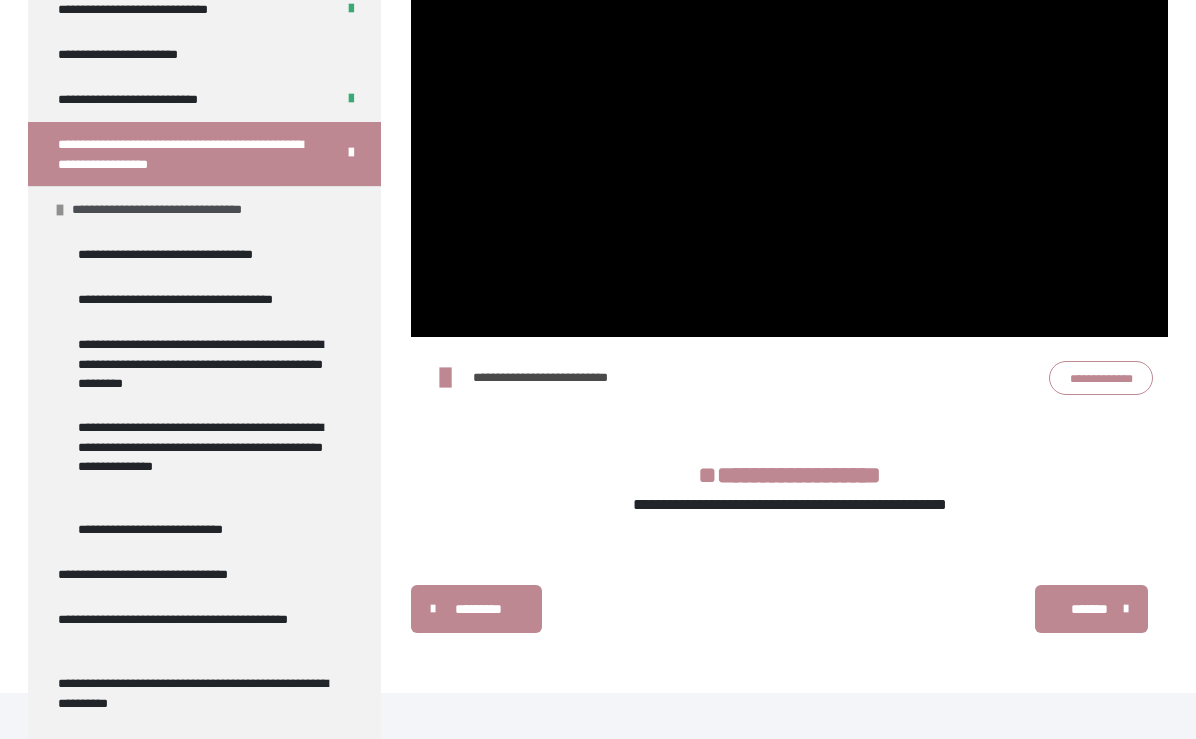 click on "**********" at bounding box center (184, 209) 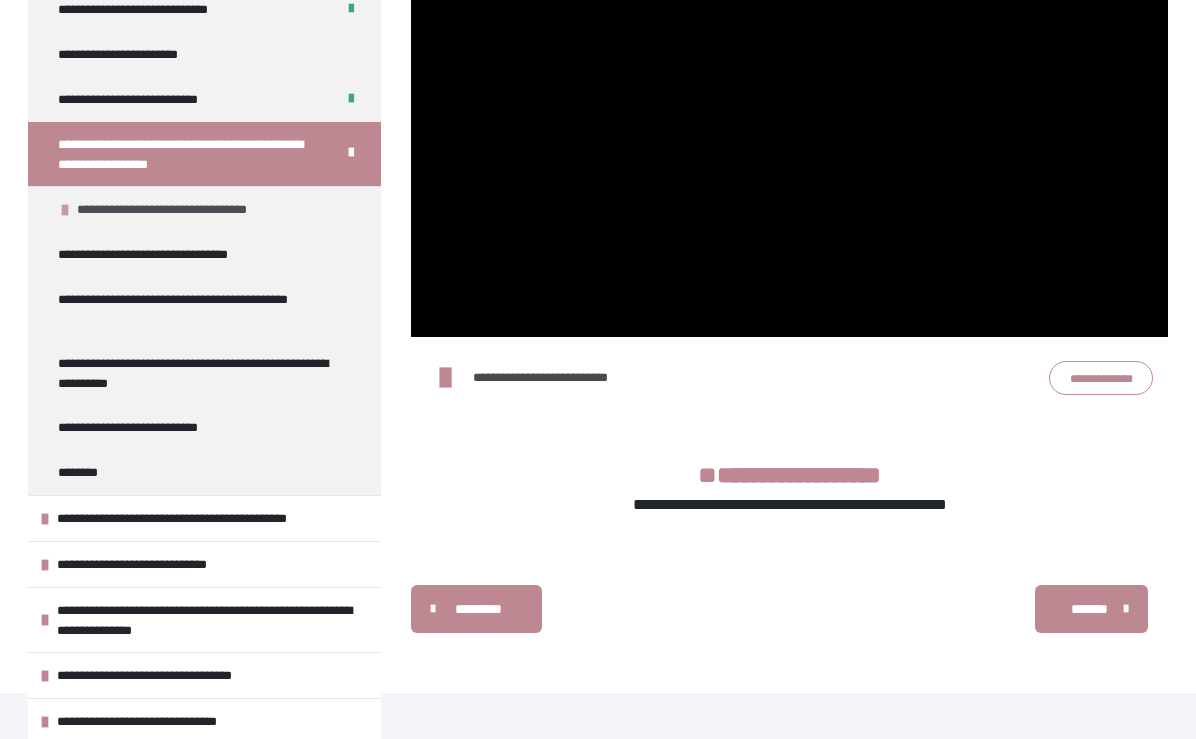 click on "**********" at bounding box center (189, 209) 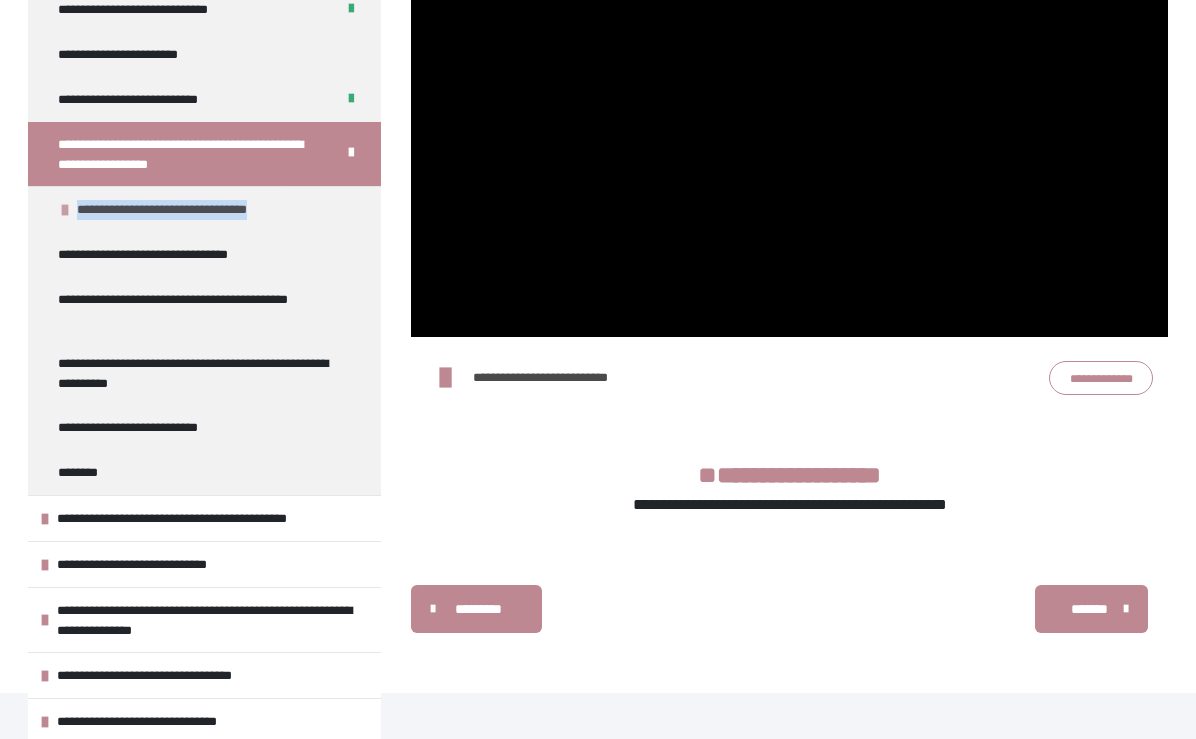 click on "**********" at bounding box center (189, 209) 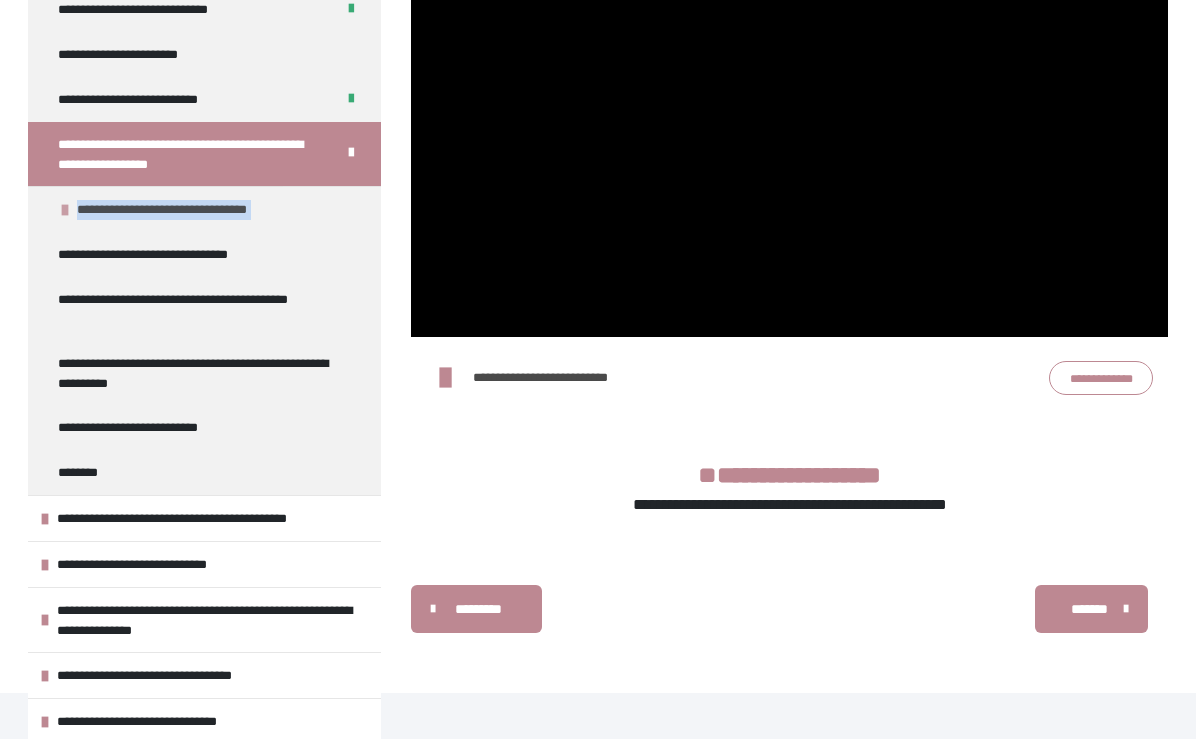 click on "**********" at bounding box center [189, 209] 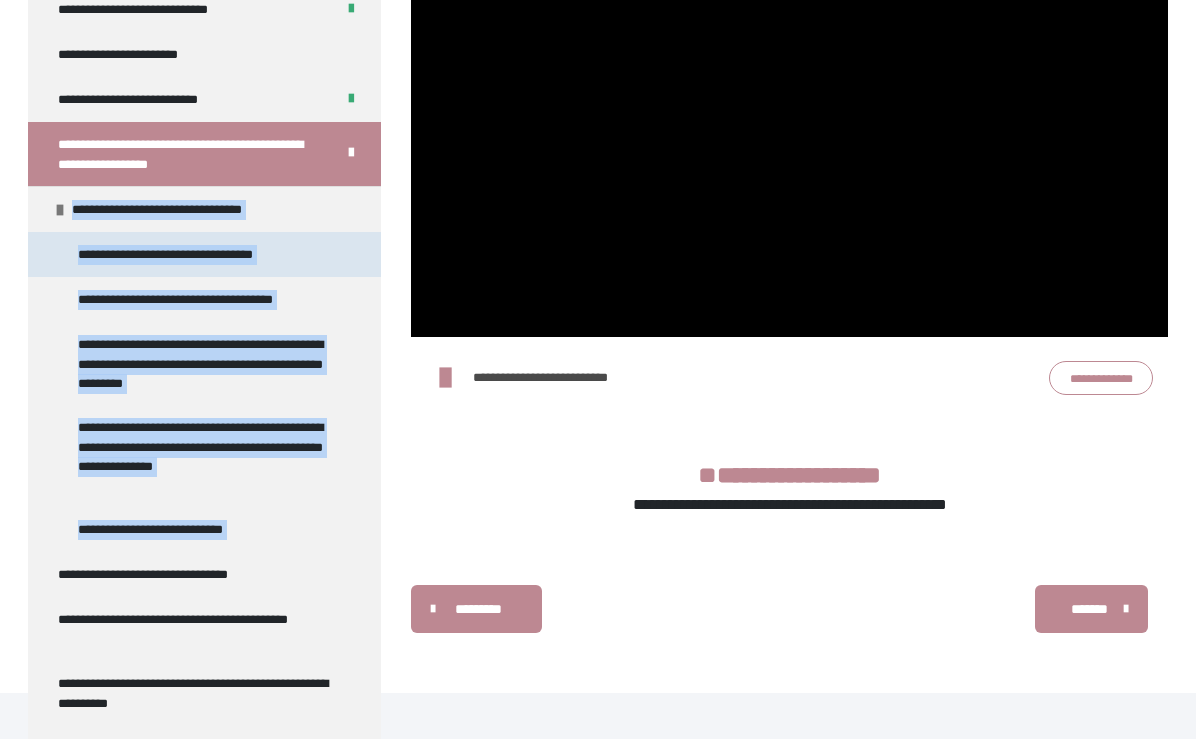 click on "**********" at bounding box center [188, 254] 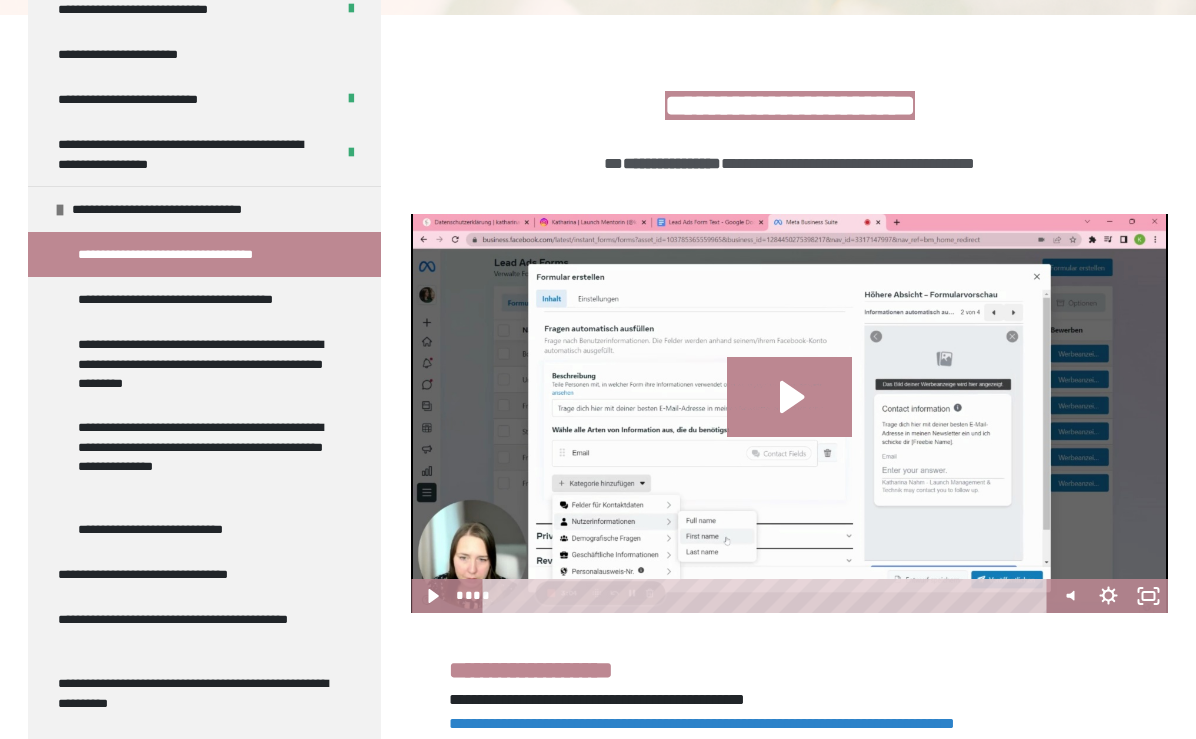 scroll, scrollTop: 352, scrollLeft: 0, axis: vertical 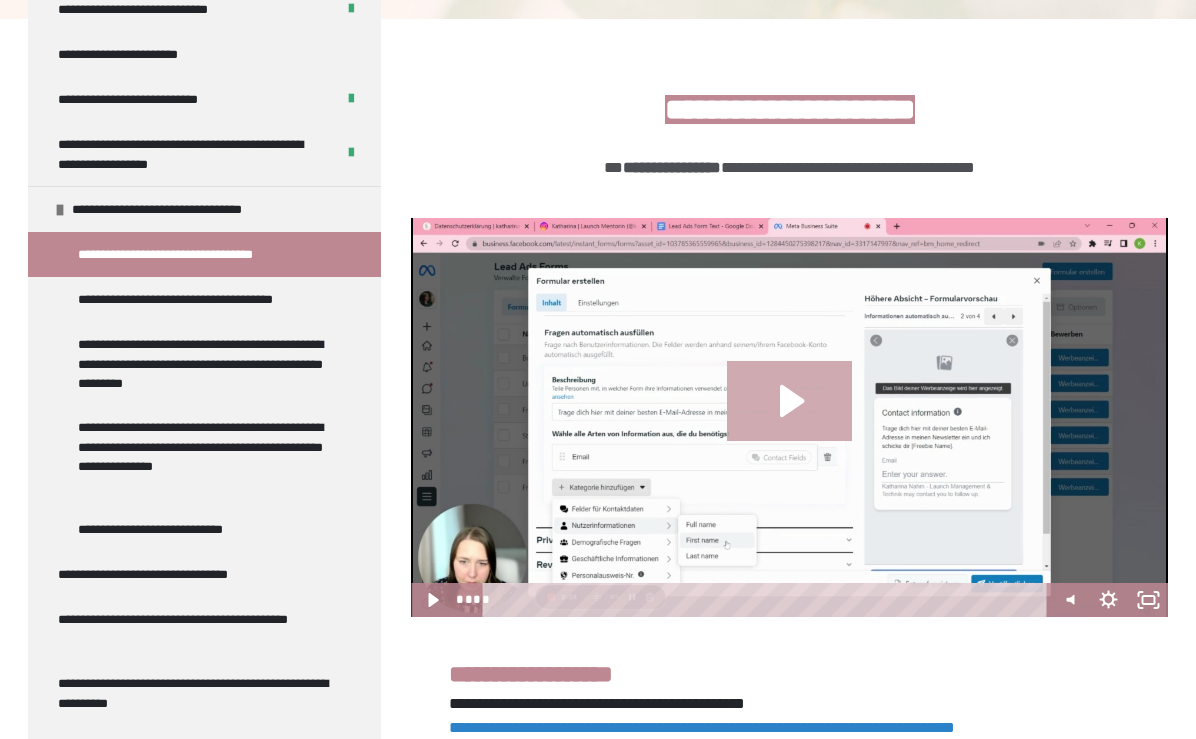 click 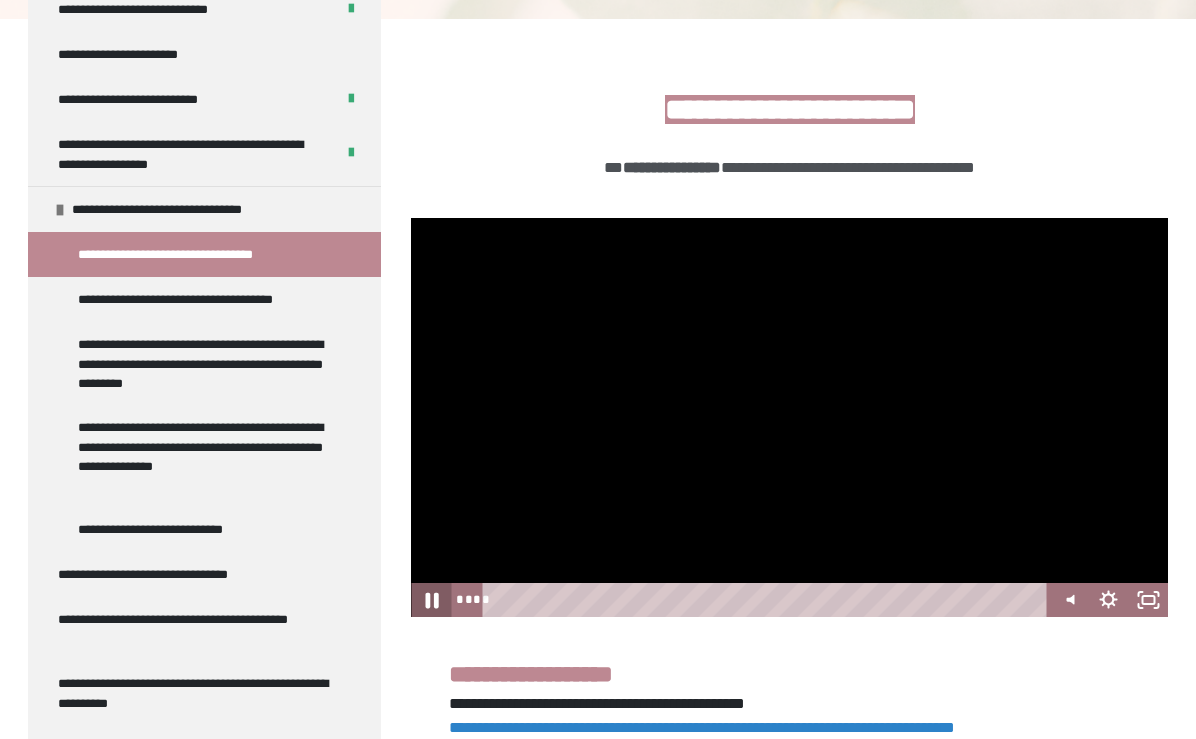 click 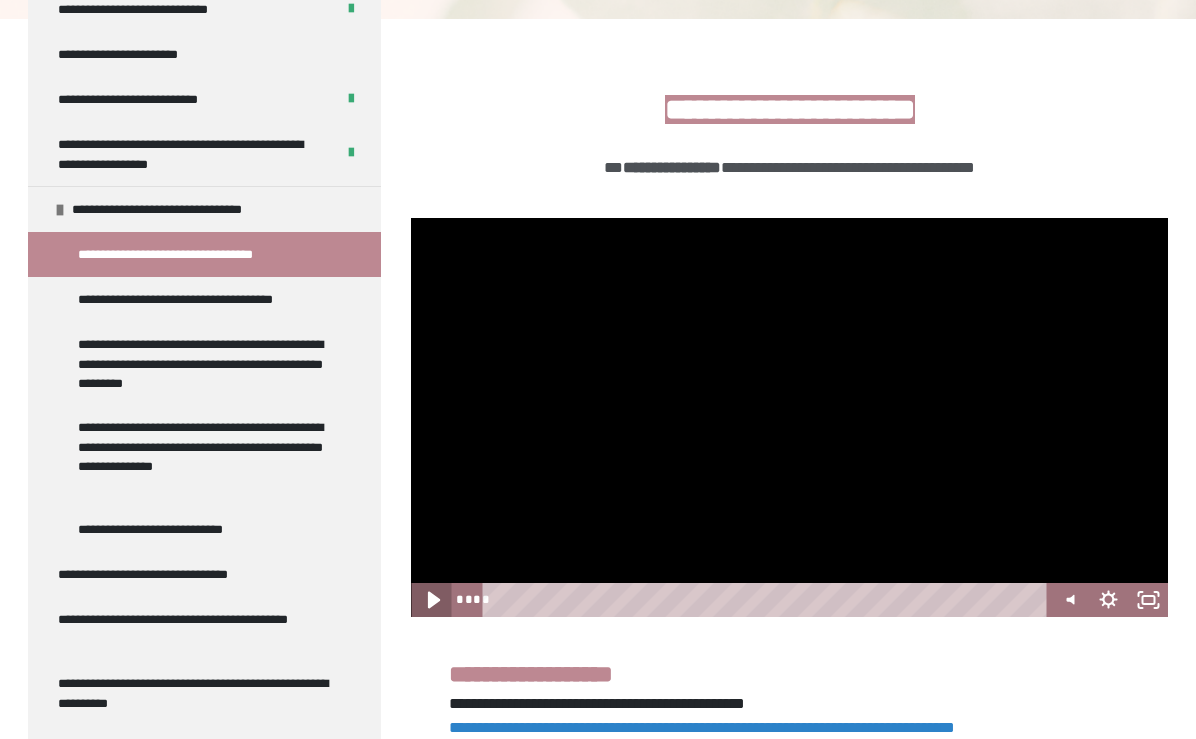 click 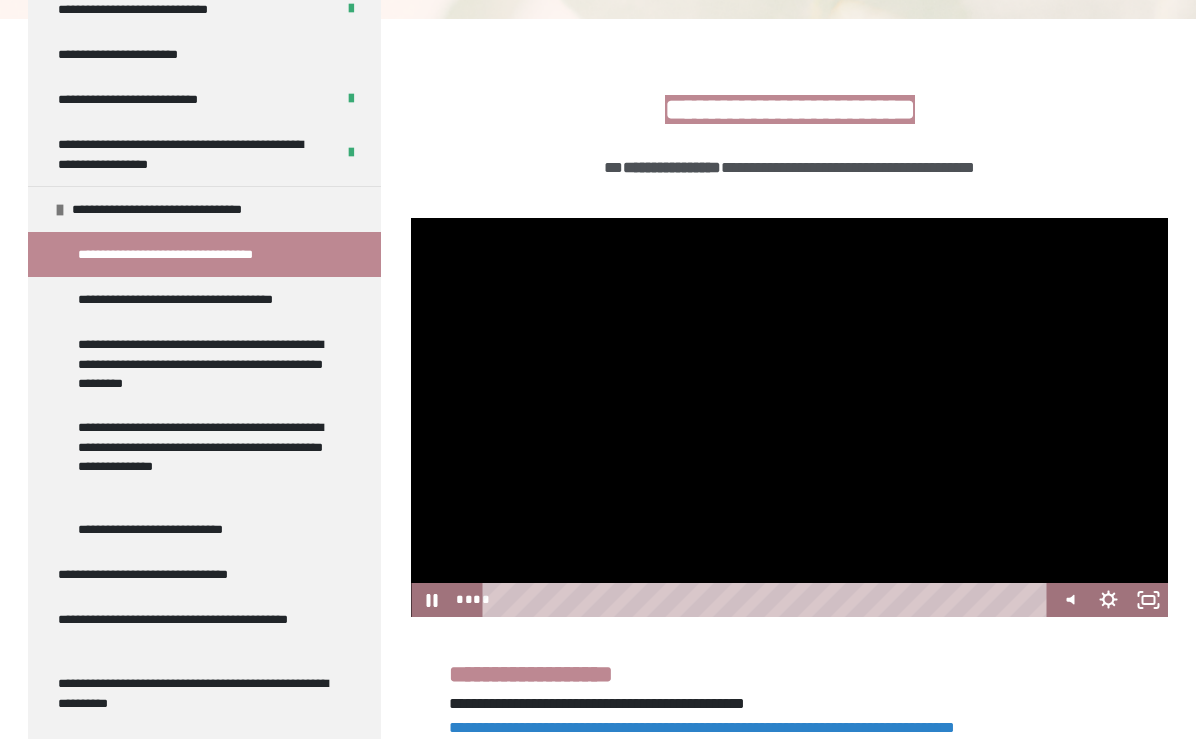 click on "**** ****" at bounding box center (749, 600) 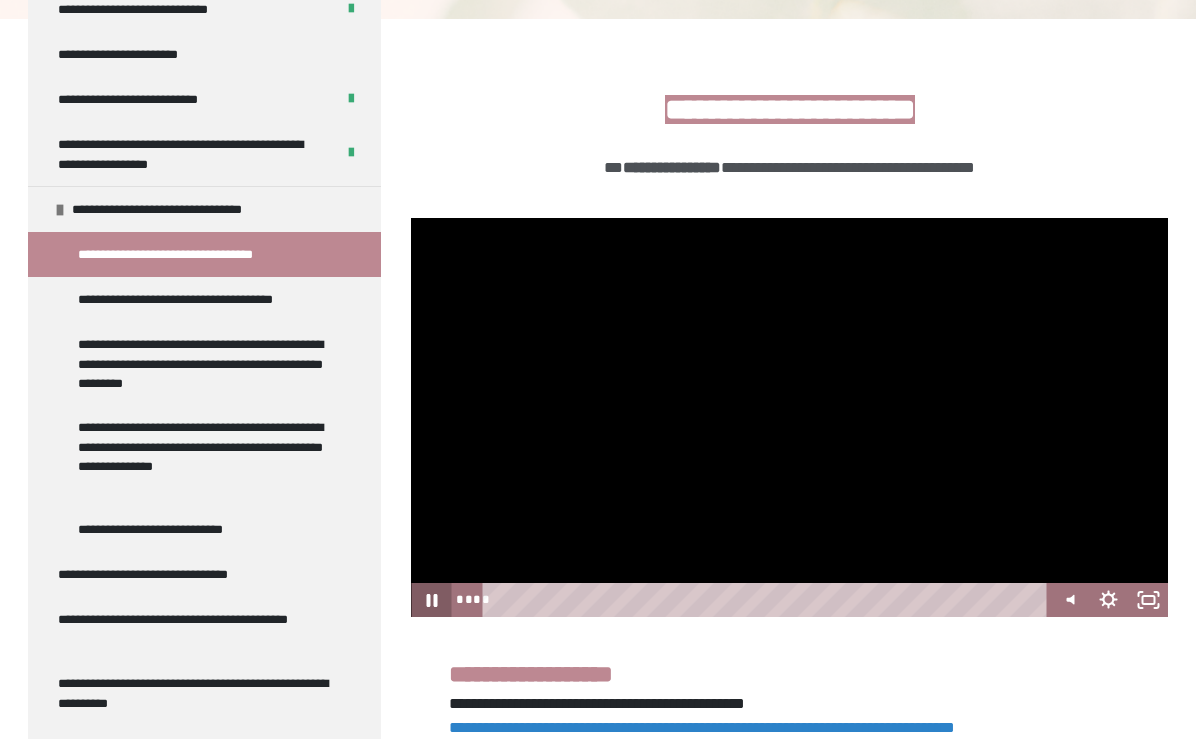click 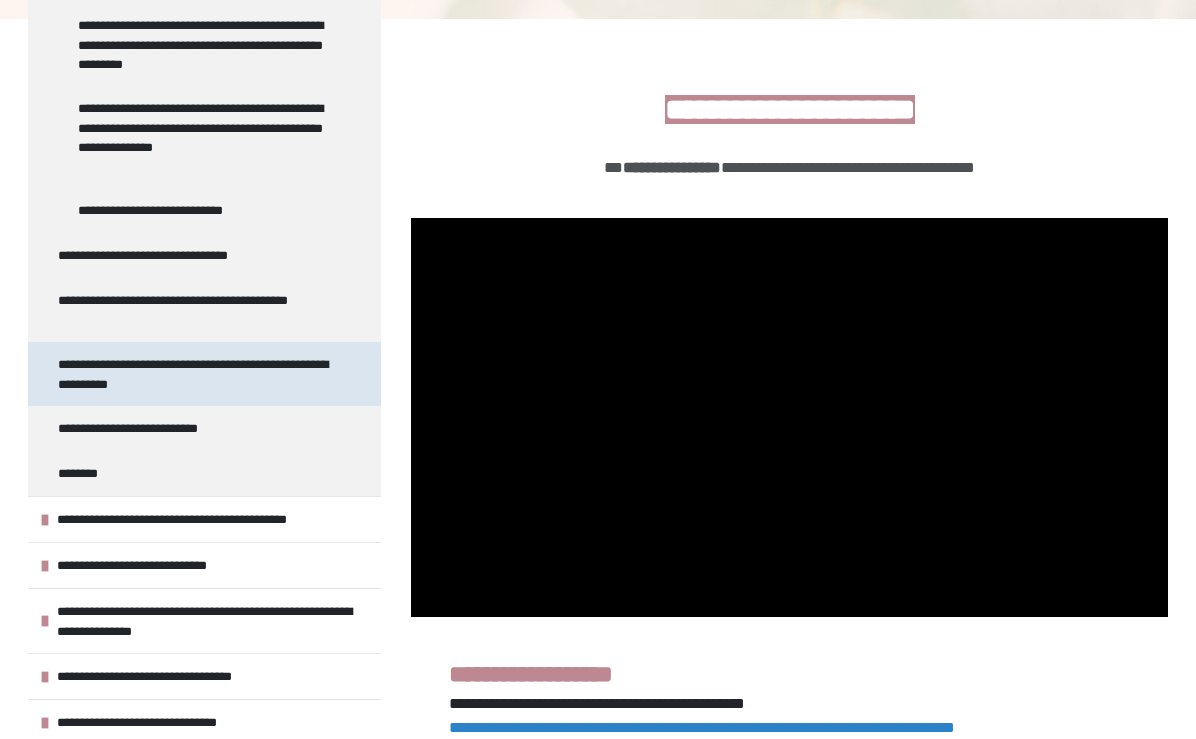 scroll, scrollTop: 1058, scrollLeft: 0, axis: vertical 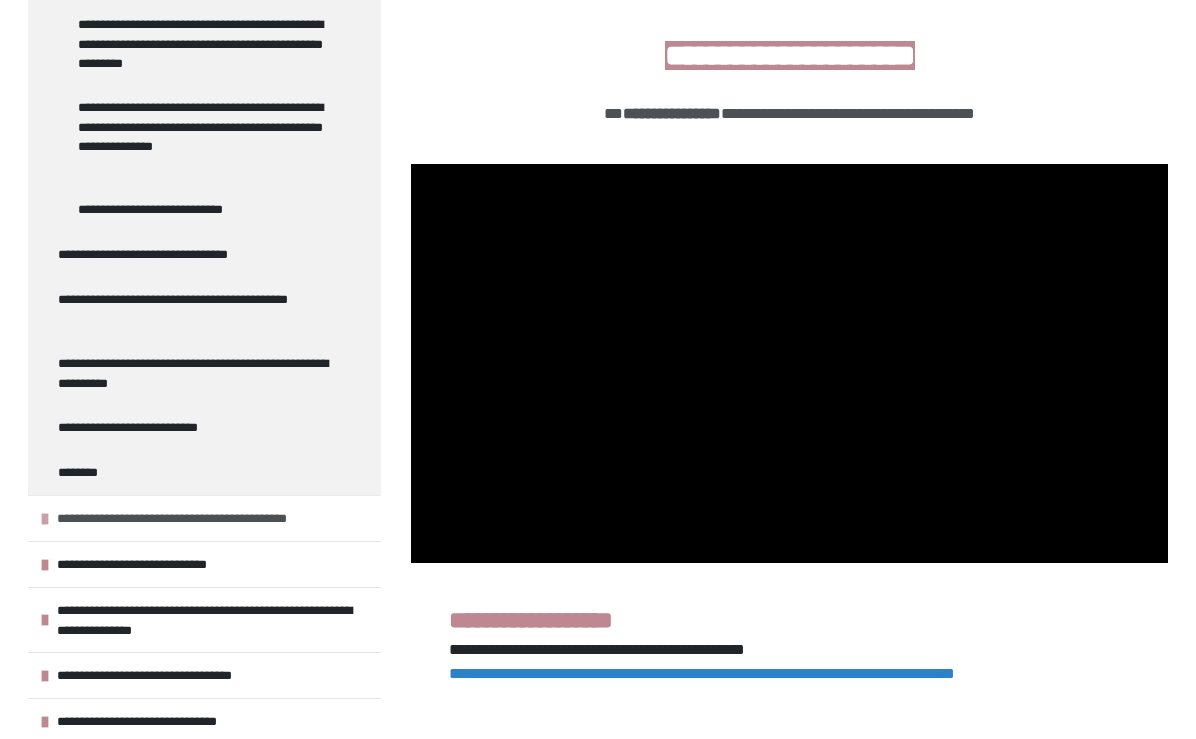 click on "**********" at bounding box center [196, 518] 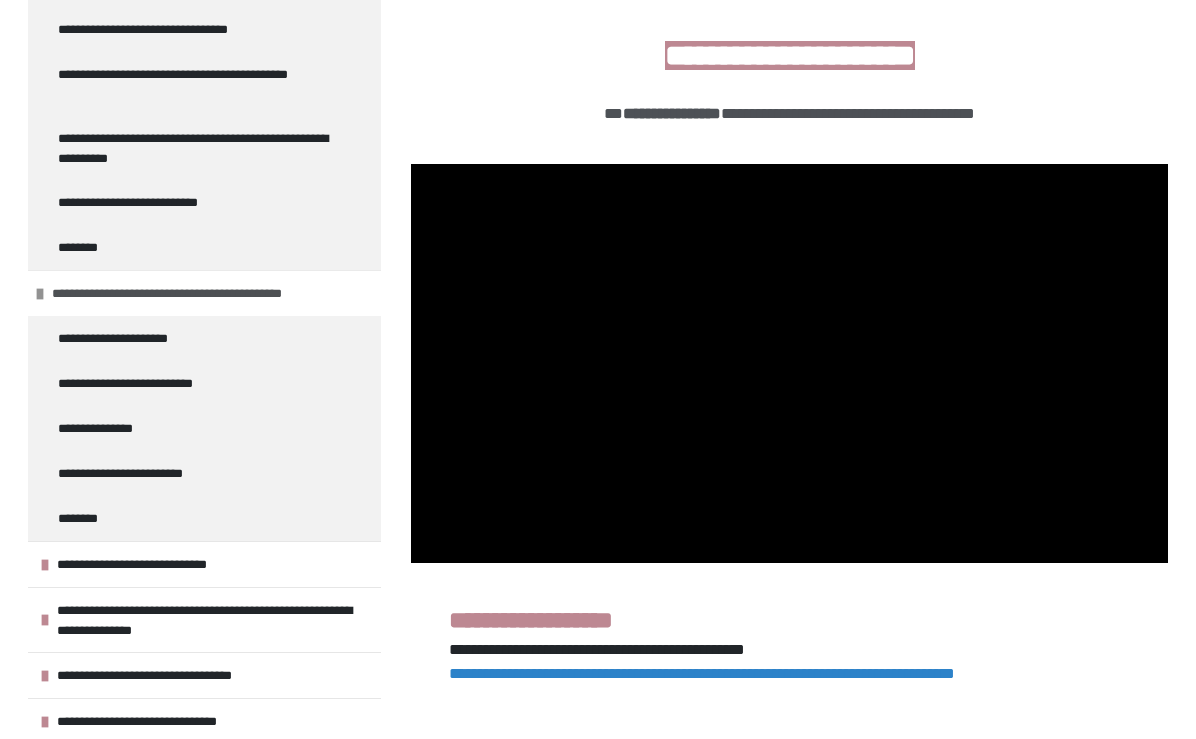 scroll, scrollTop: 1282, scrollLeft: 0, axis: vertical 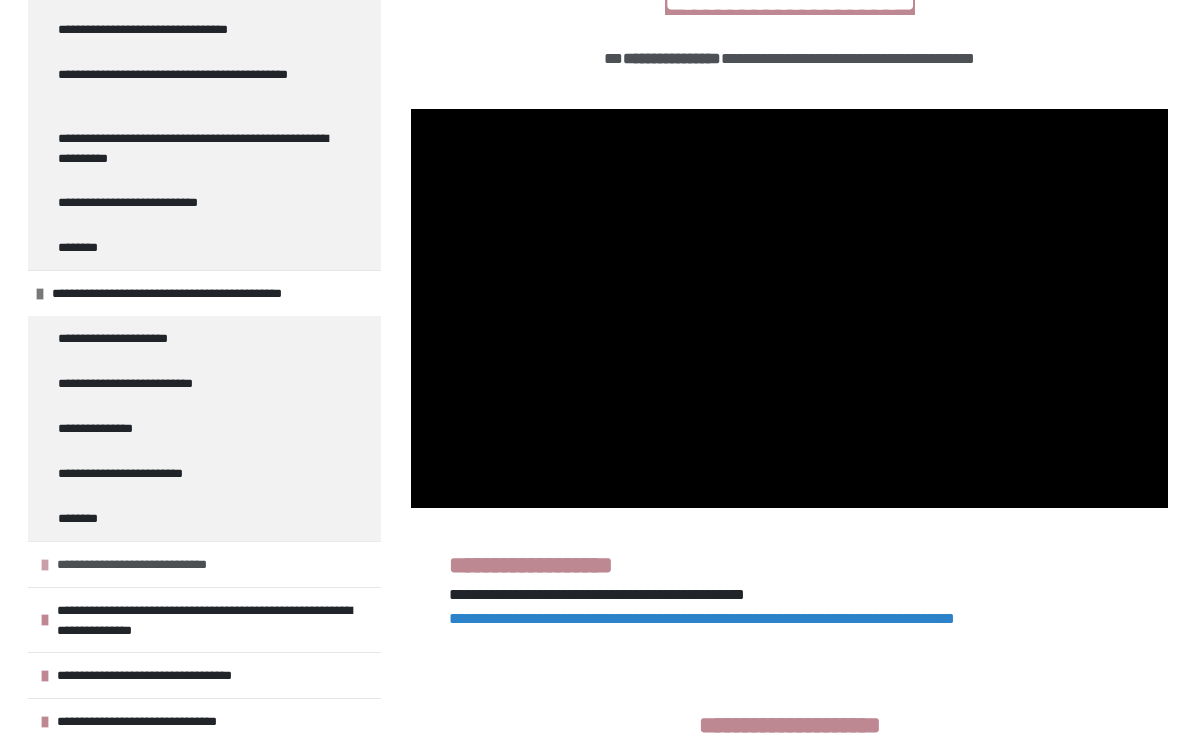click on "**********" at bounding box center (147, 564) 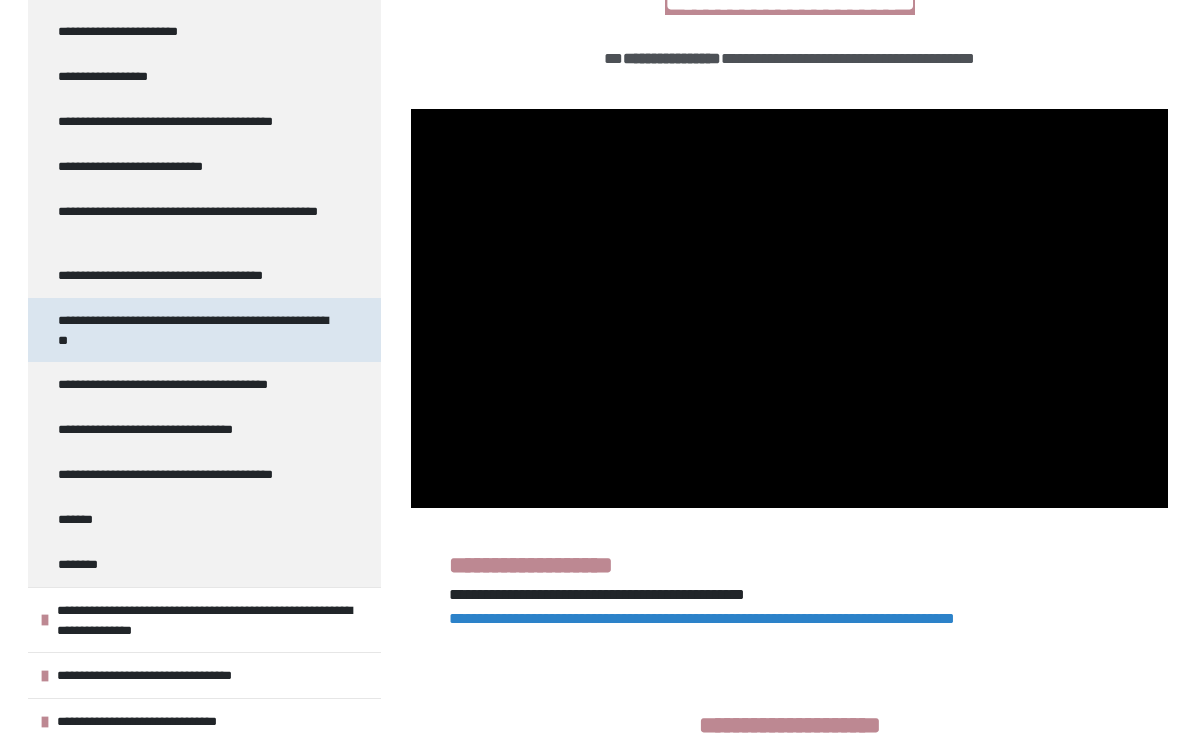 scroll, scrollTop: 1950, scrollLeft: 0, axis: vertical 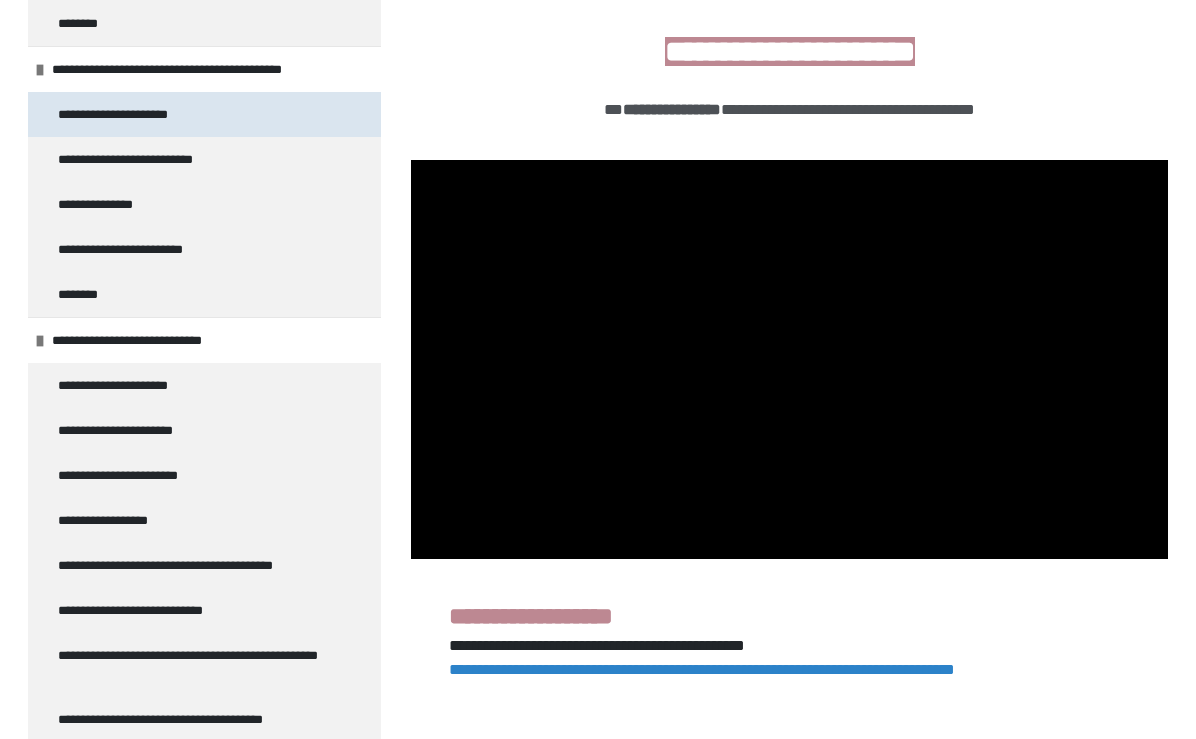 click on "**********" at bounding box center (127, 114) 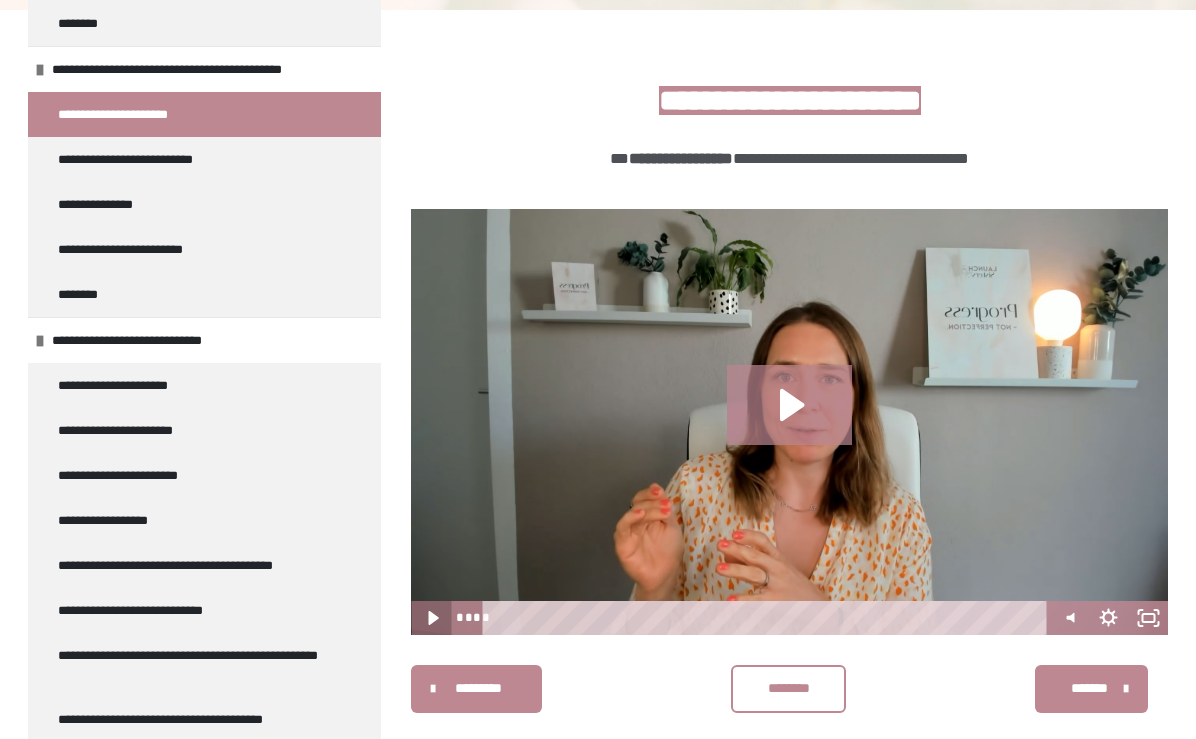 click 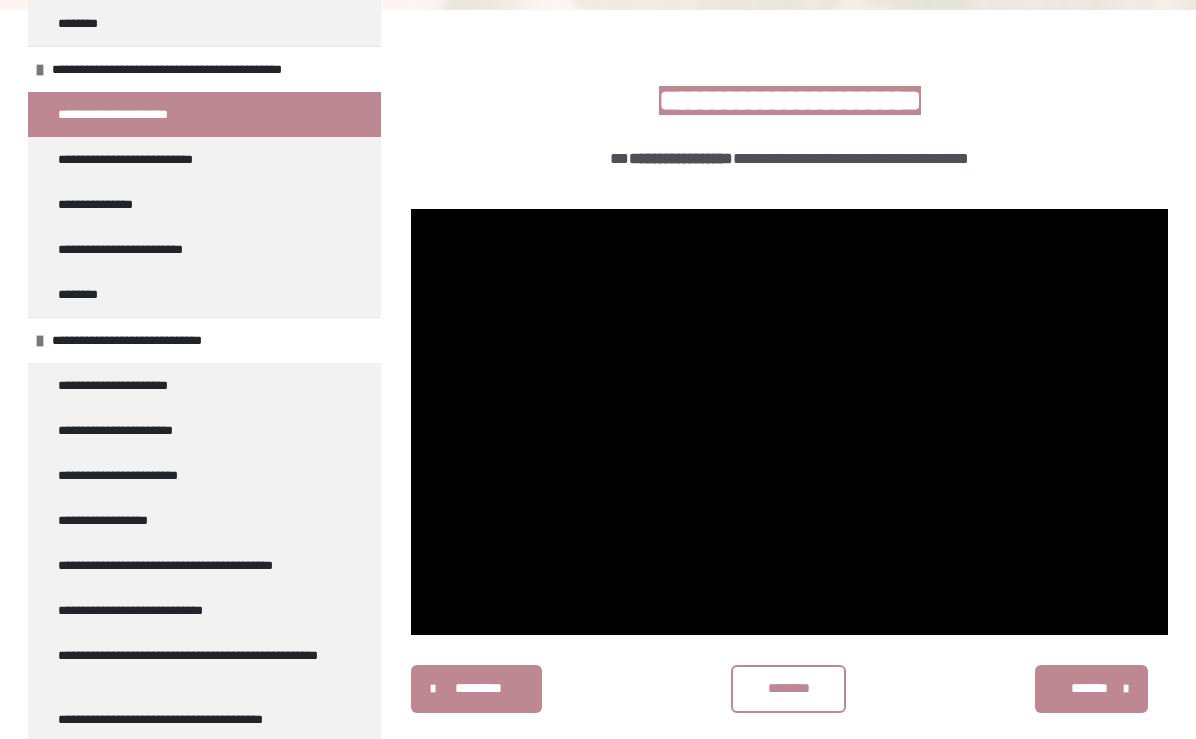 click on "********" at bounding box center [789, 689] 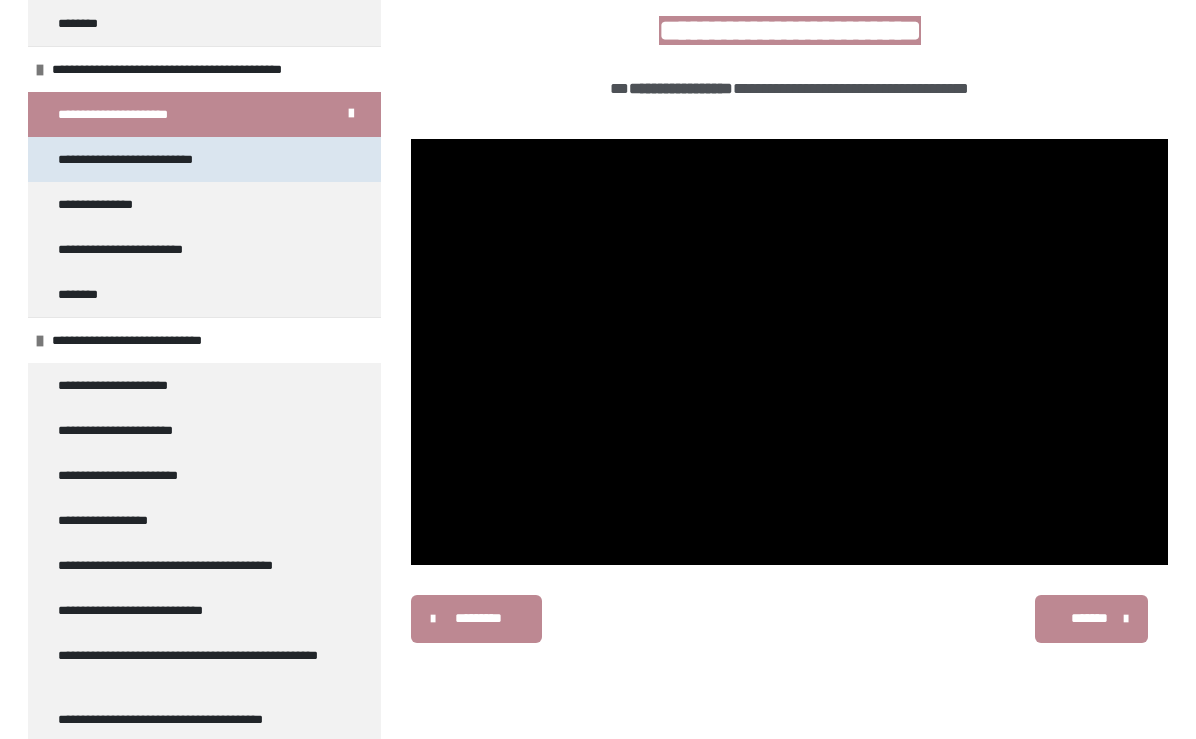 click on "**********" at bounding box center (138, 159) 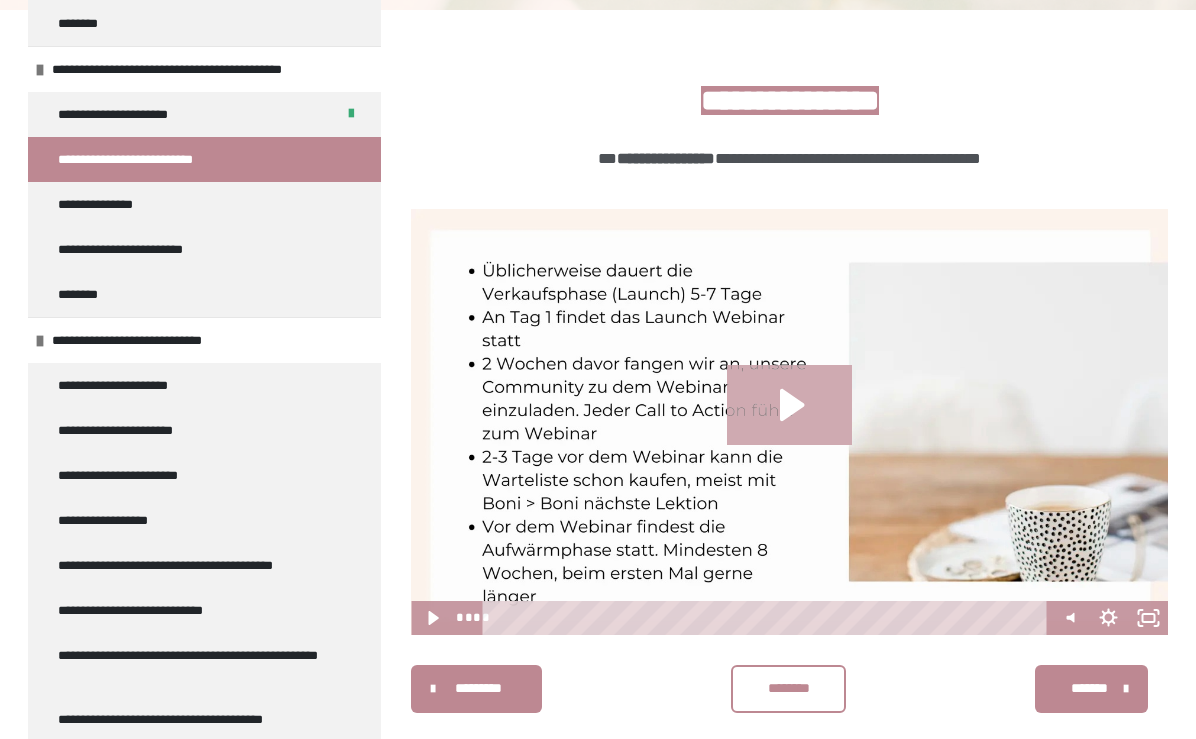 click 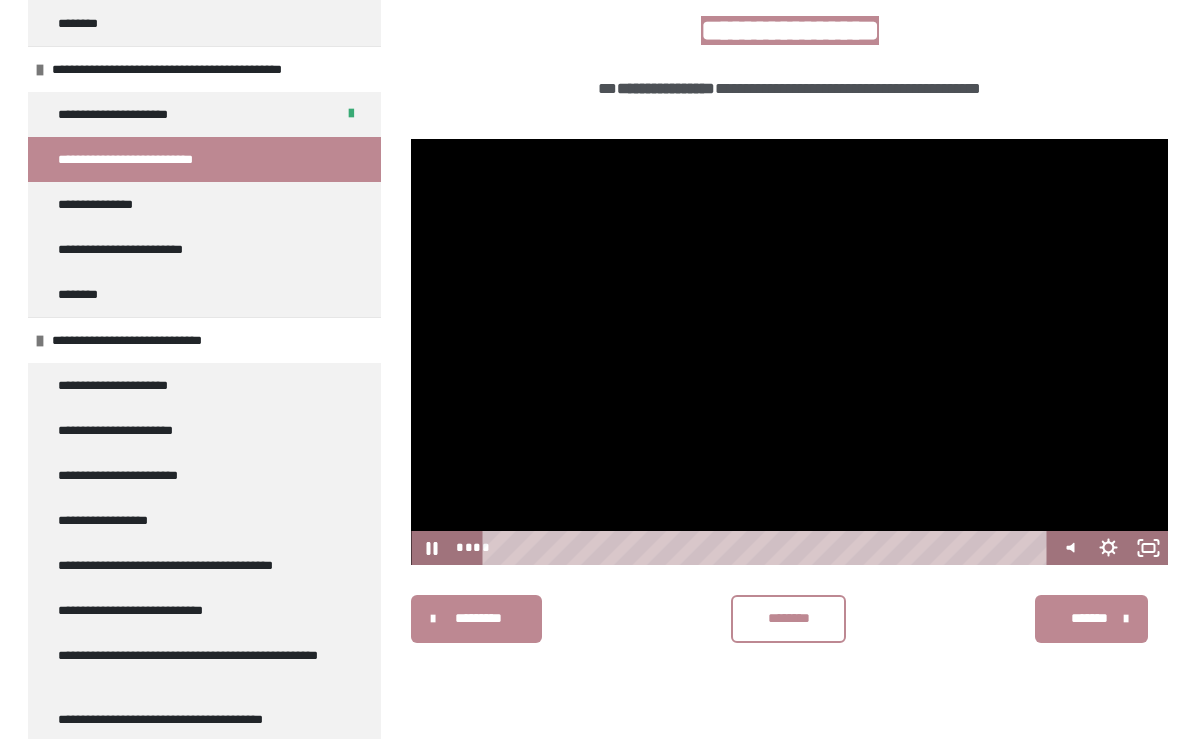 scroll, scrollTop: 431, scrollLeft: 0, axis: vertical 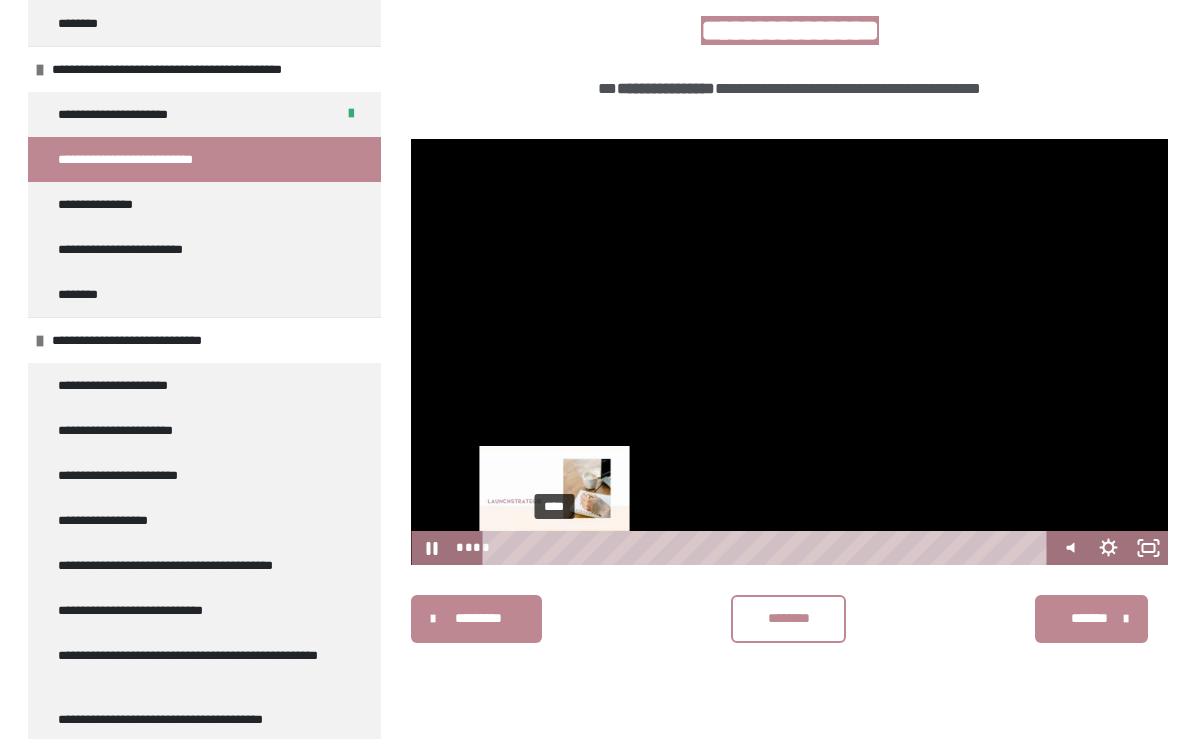 click on "****" at bounding box center (768, 548) 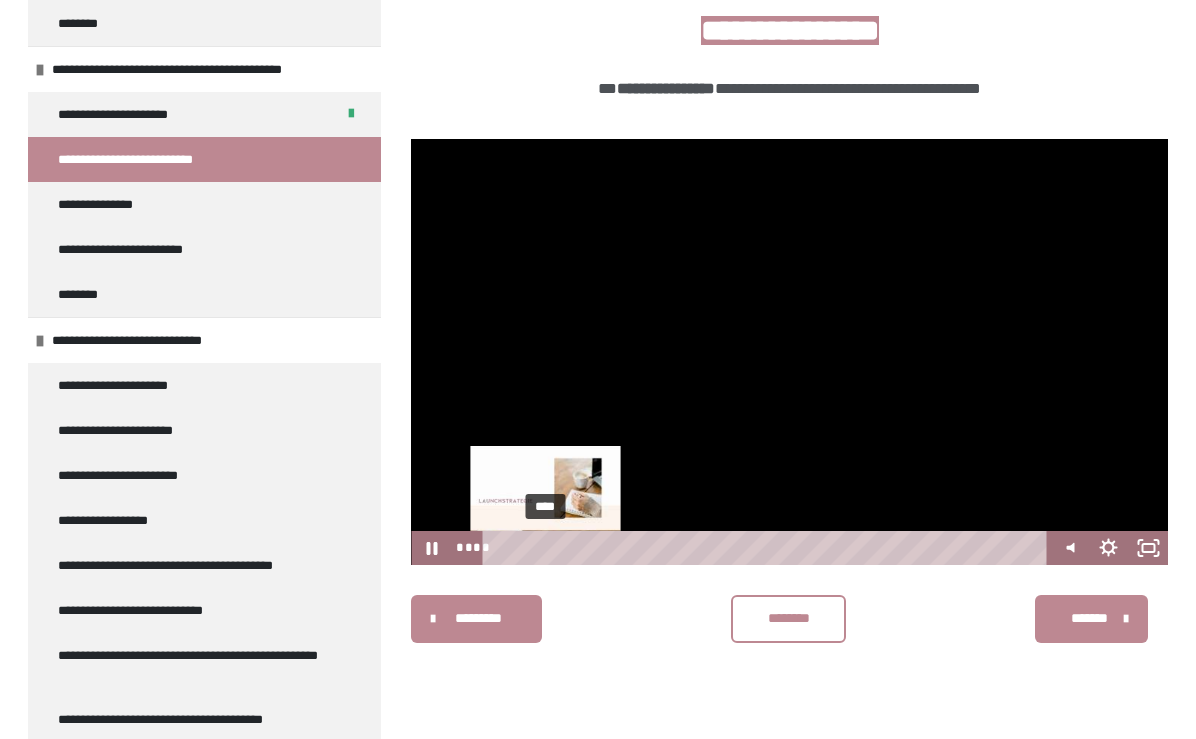click on "****" at bounding box center [768, 548] 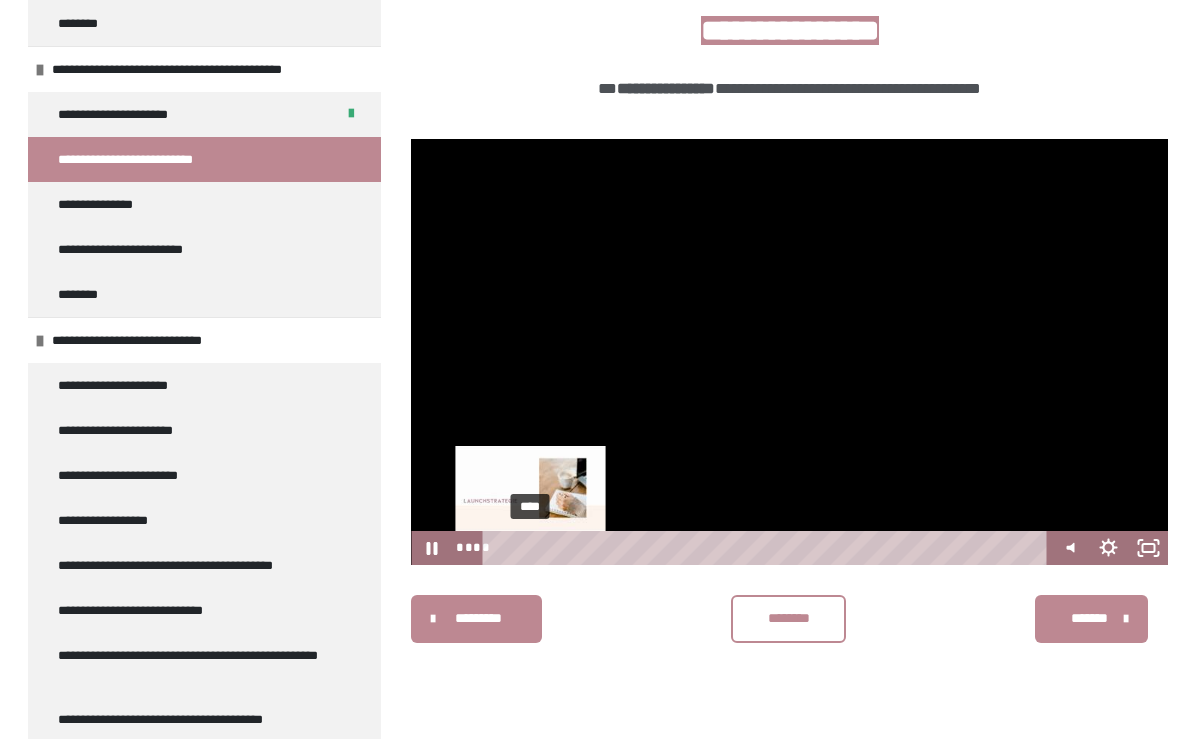 click on "****" at bounding box center [768, 548] 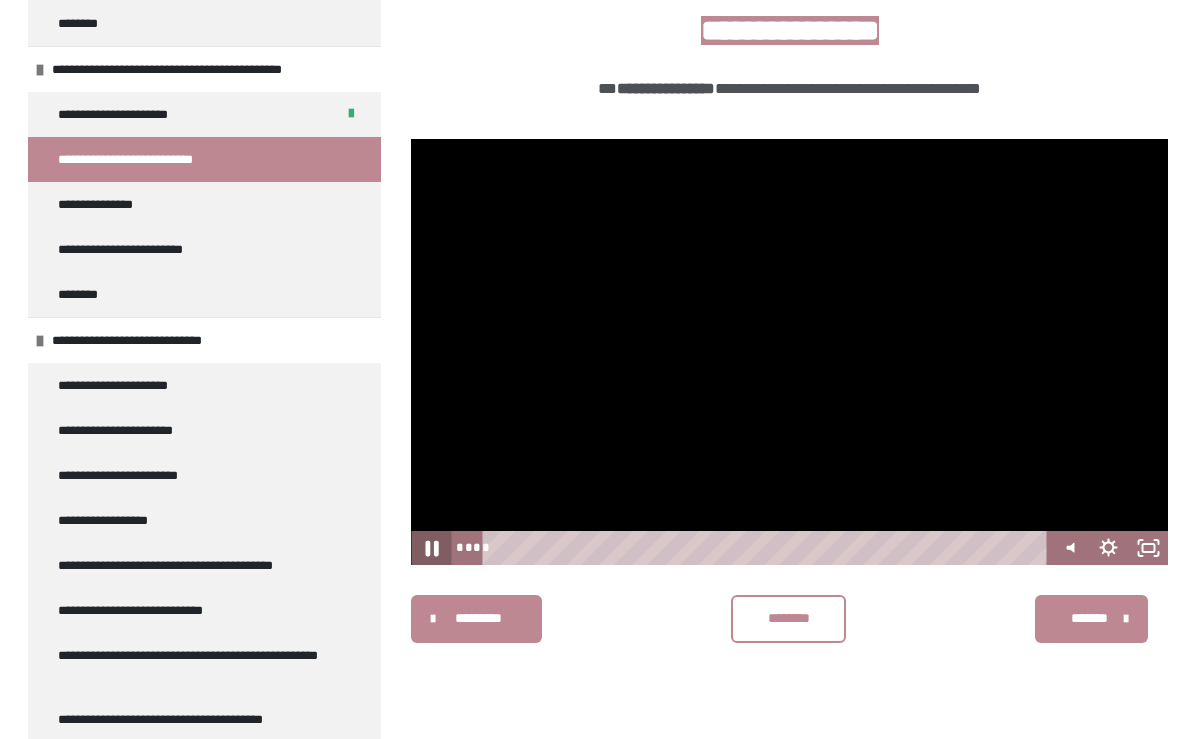 click 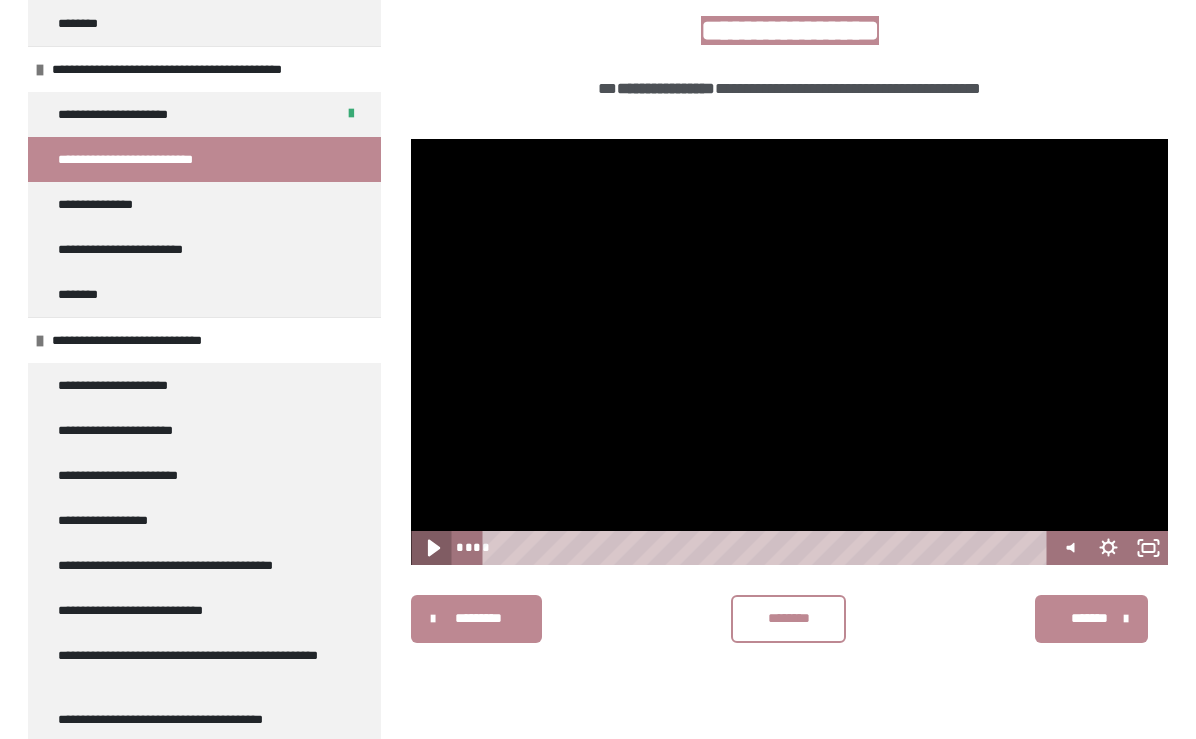 click 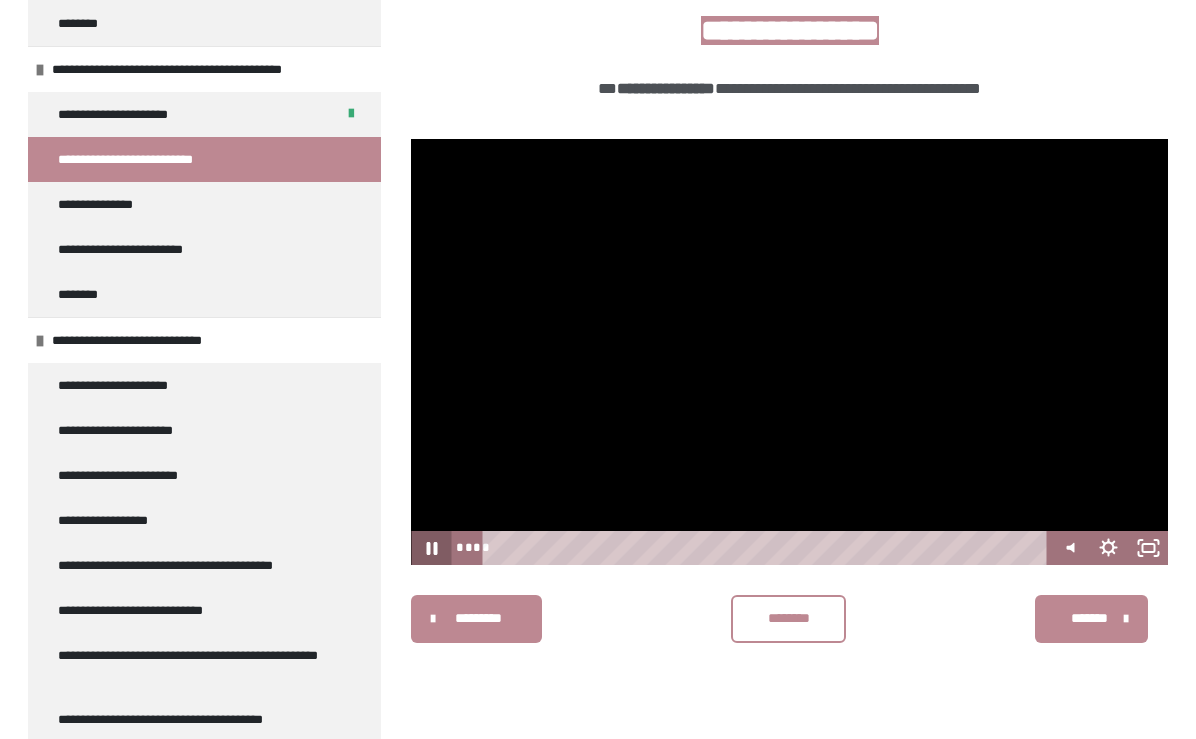 click 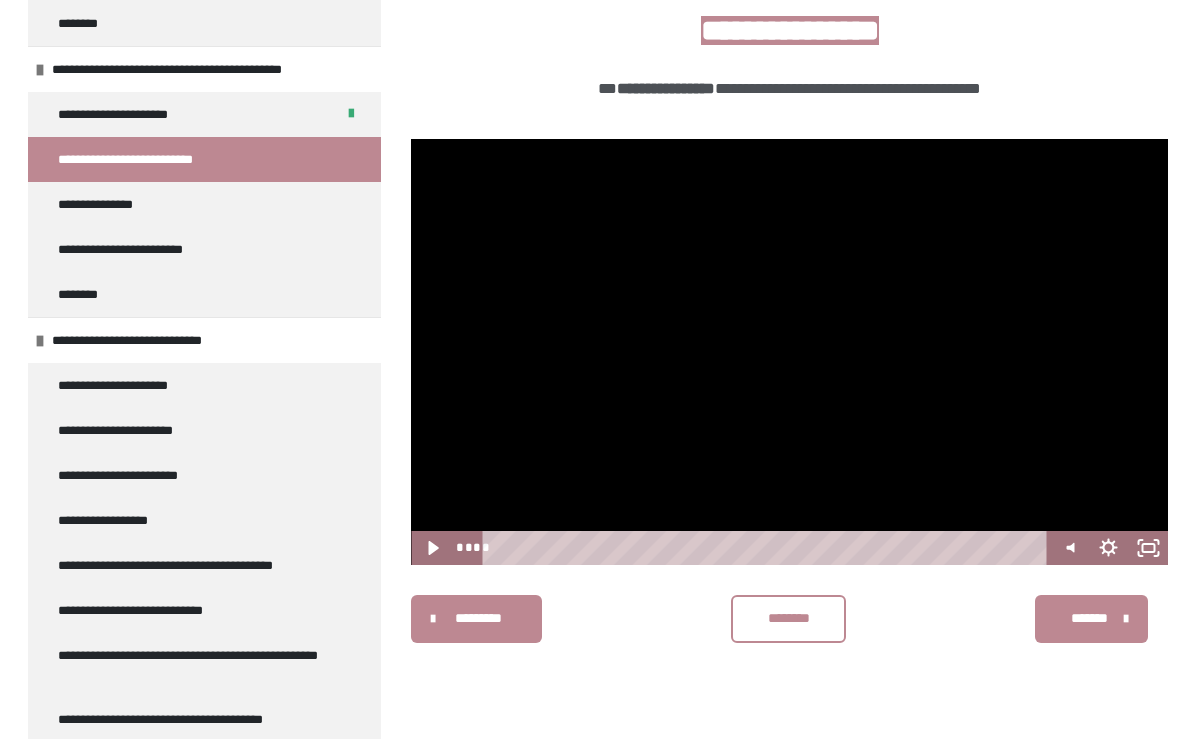 scroll, scrollTop: 431, scrollLeft: 0, axis: vertical 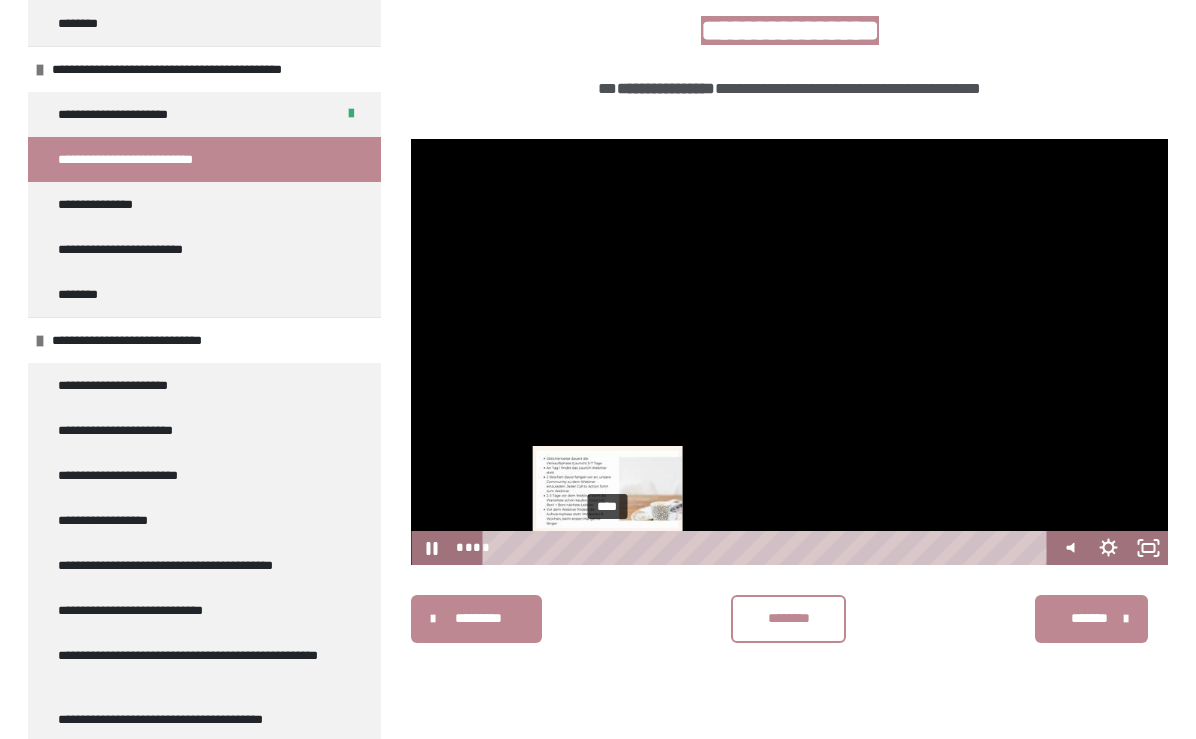 click on "****" at bounding box center (768, 548) 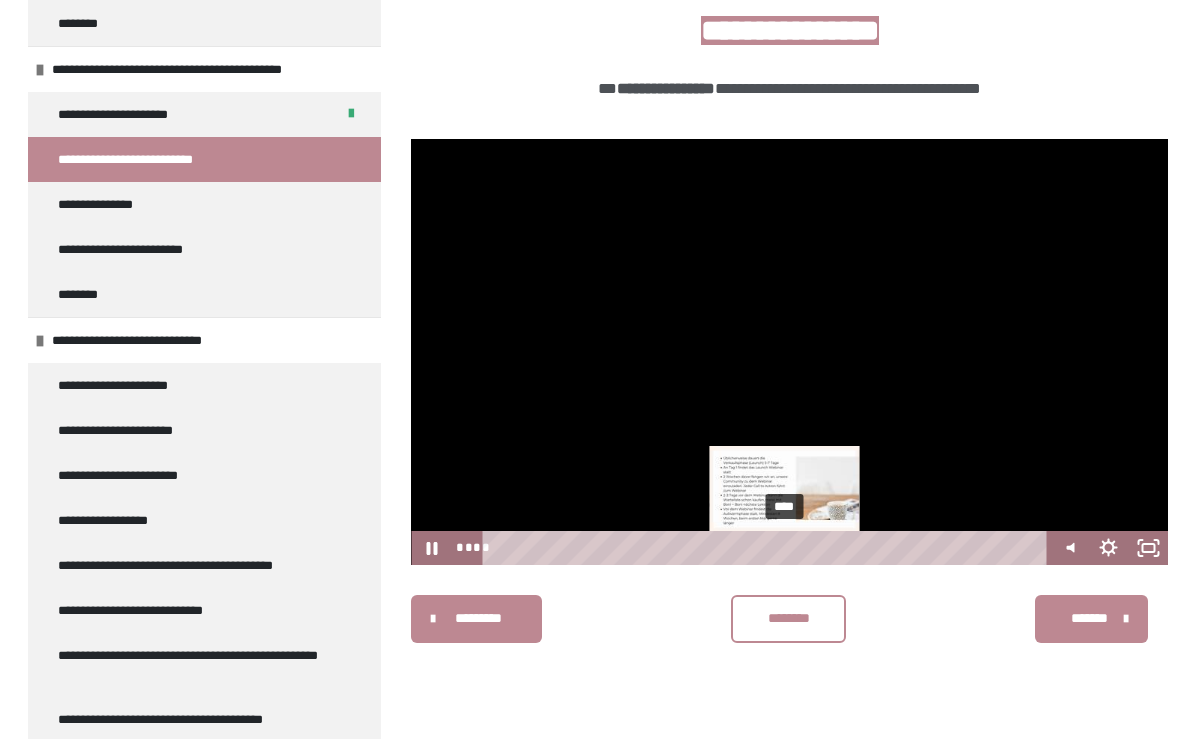 click on "****" at bounding box center [768, 548] 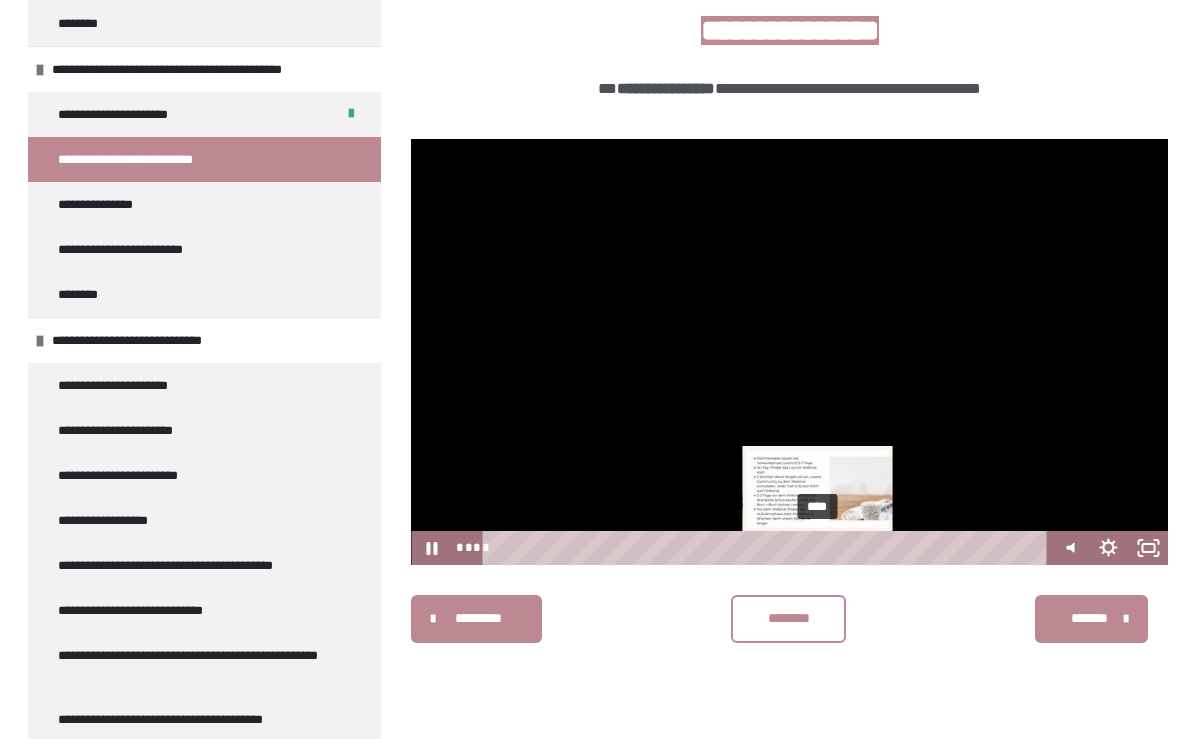 click on "****" at bounding box center (768, 548) 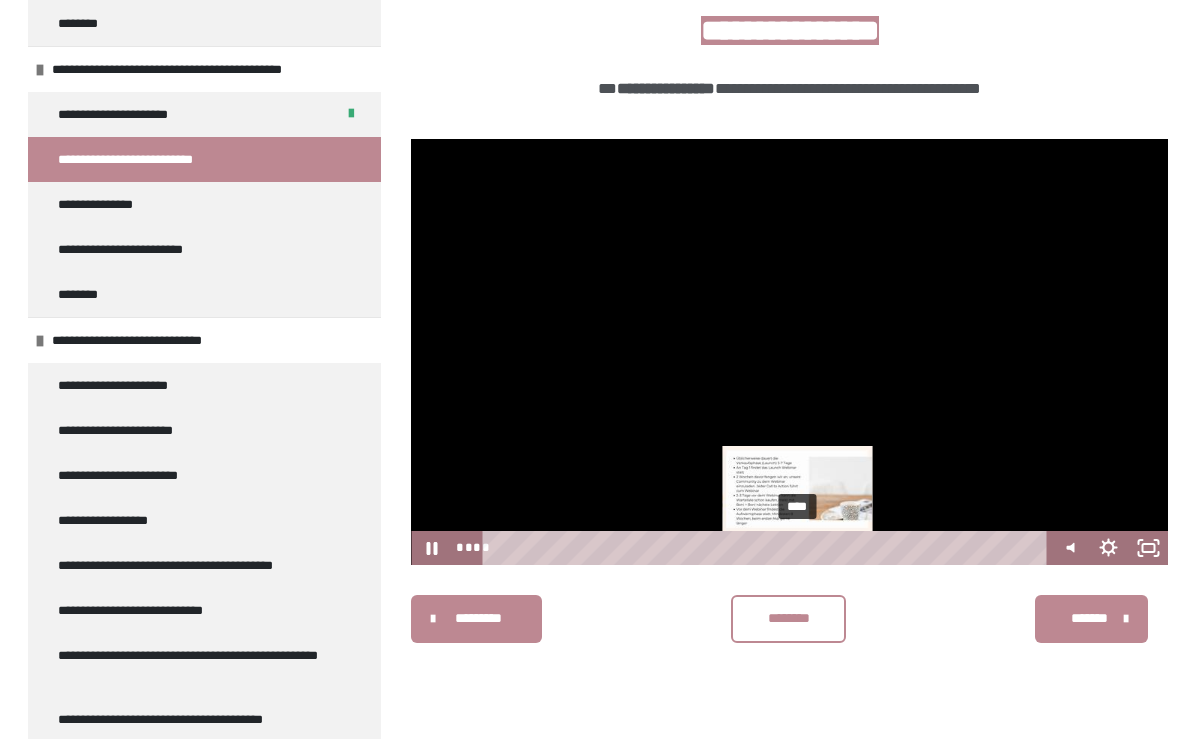 click on "****" at bounding box center (768, 548) 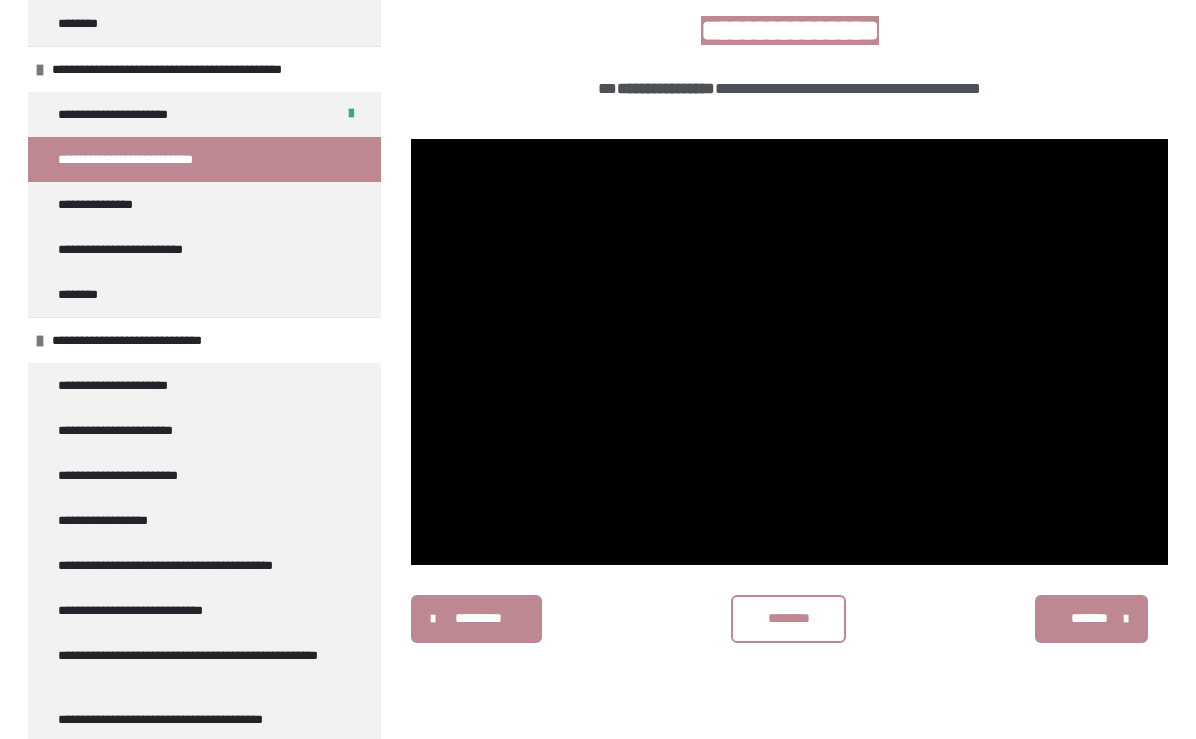 click on "********" at bounding box center [789, 619] 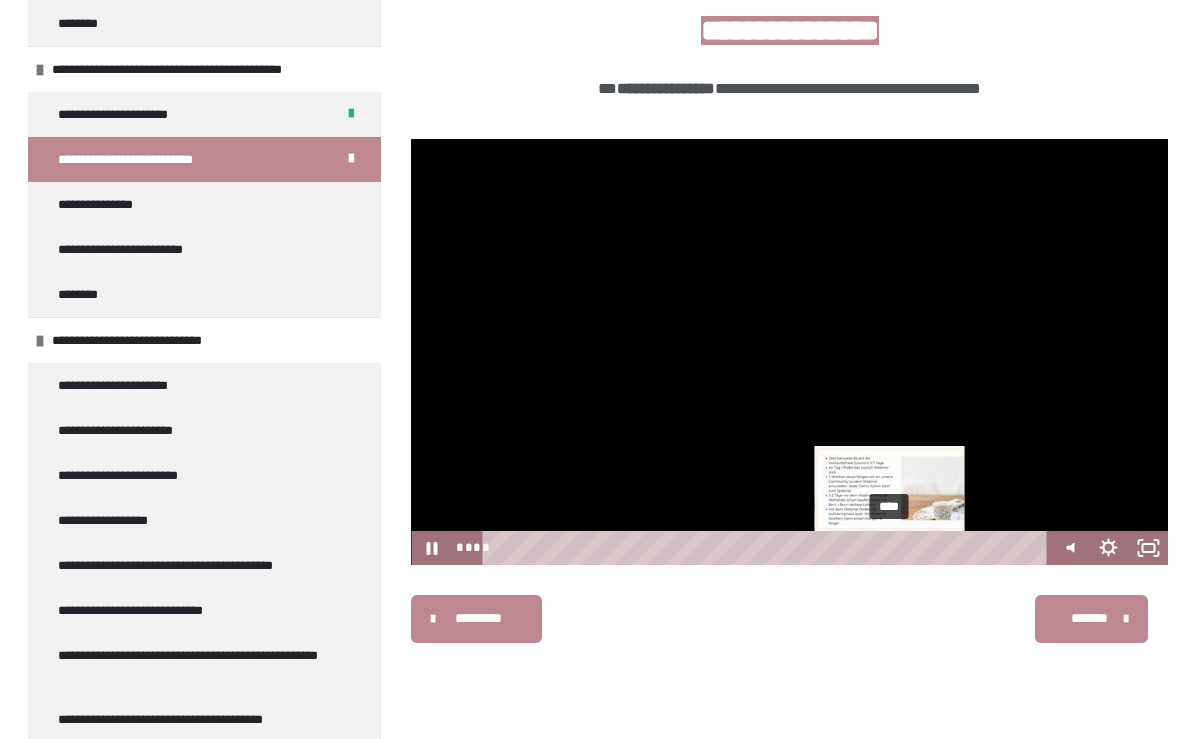 click on "****" at bounding box center [768, 548] 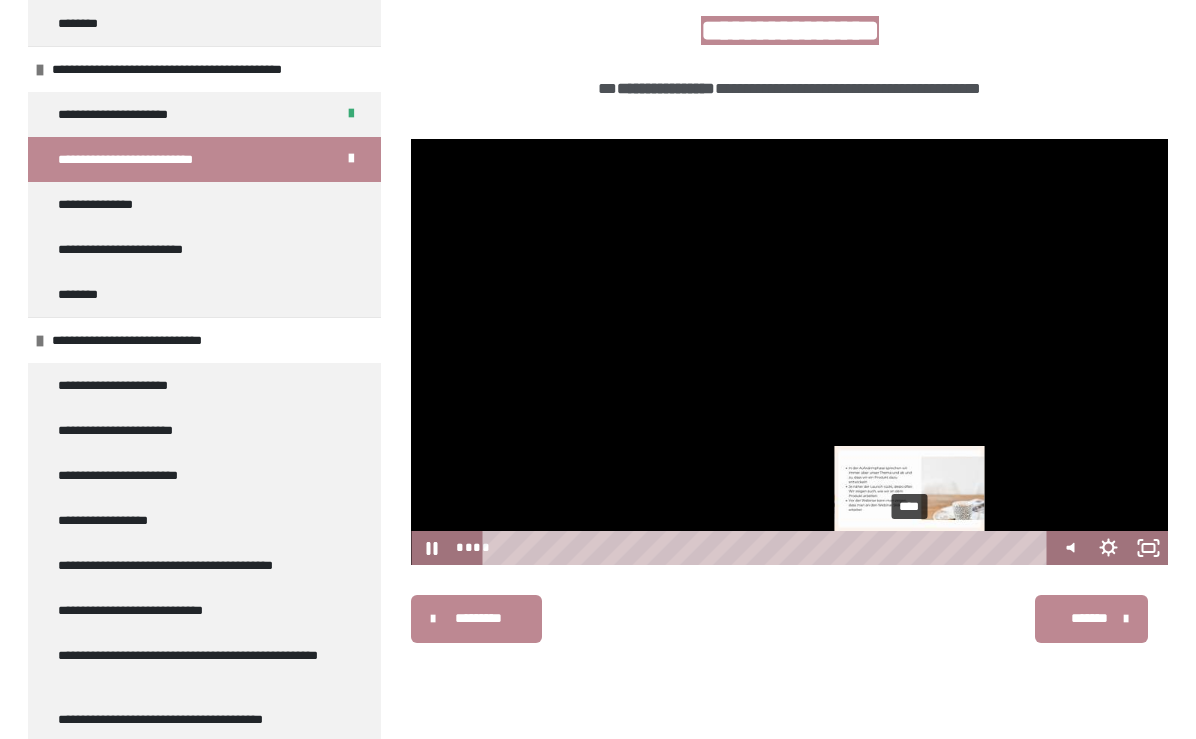 click on "****" at bounding box center [768, 548] 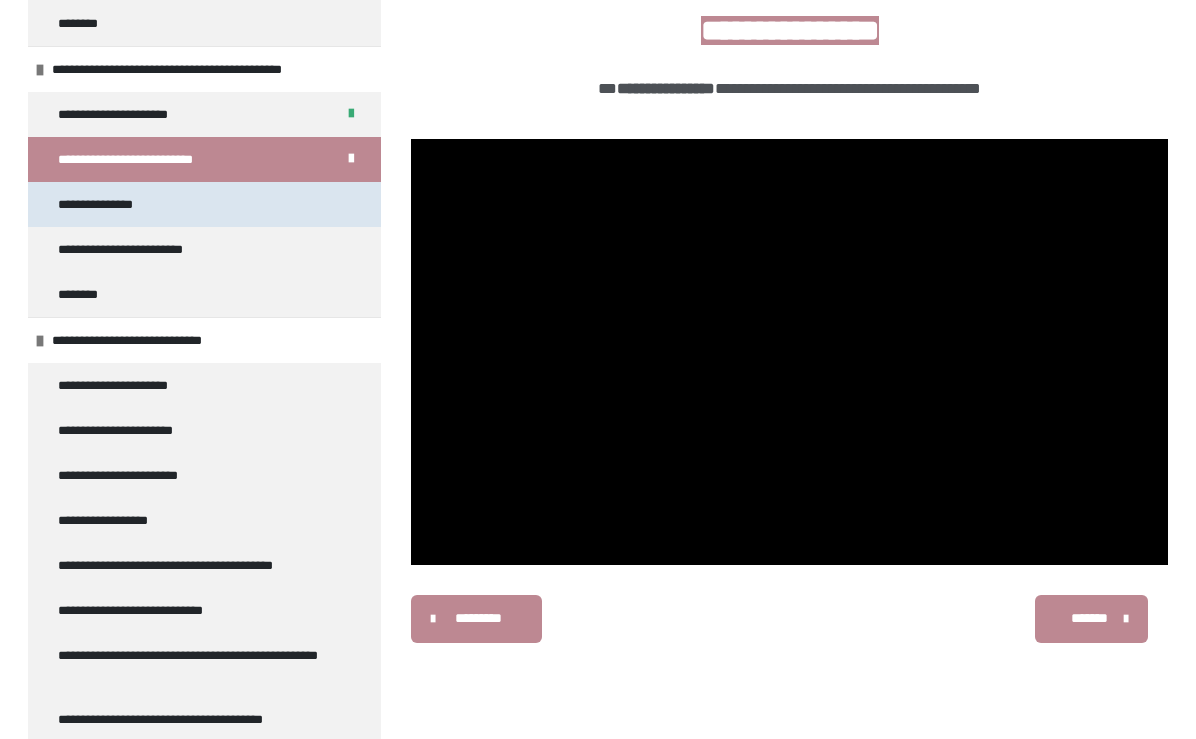 click on "**********" at bounding box center (204, 204) 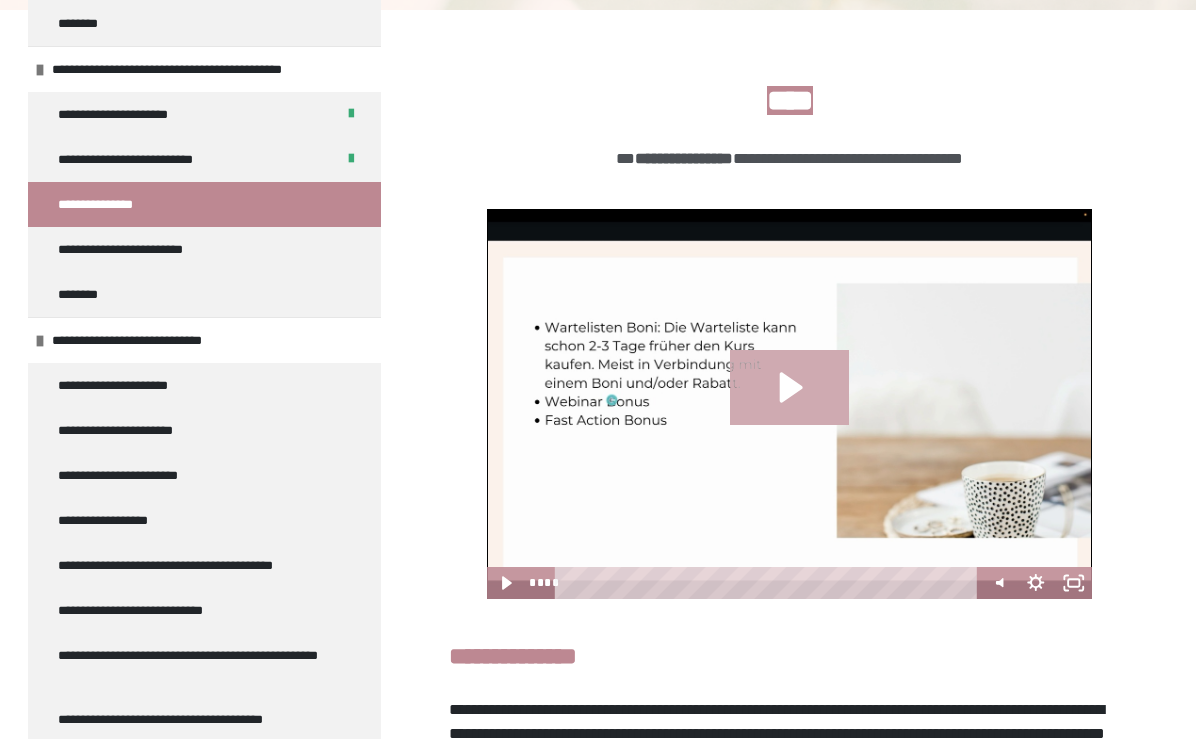 click 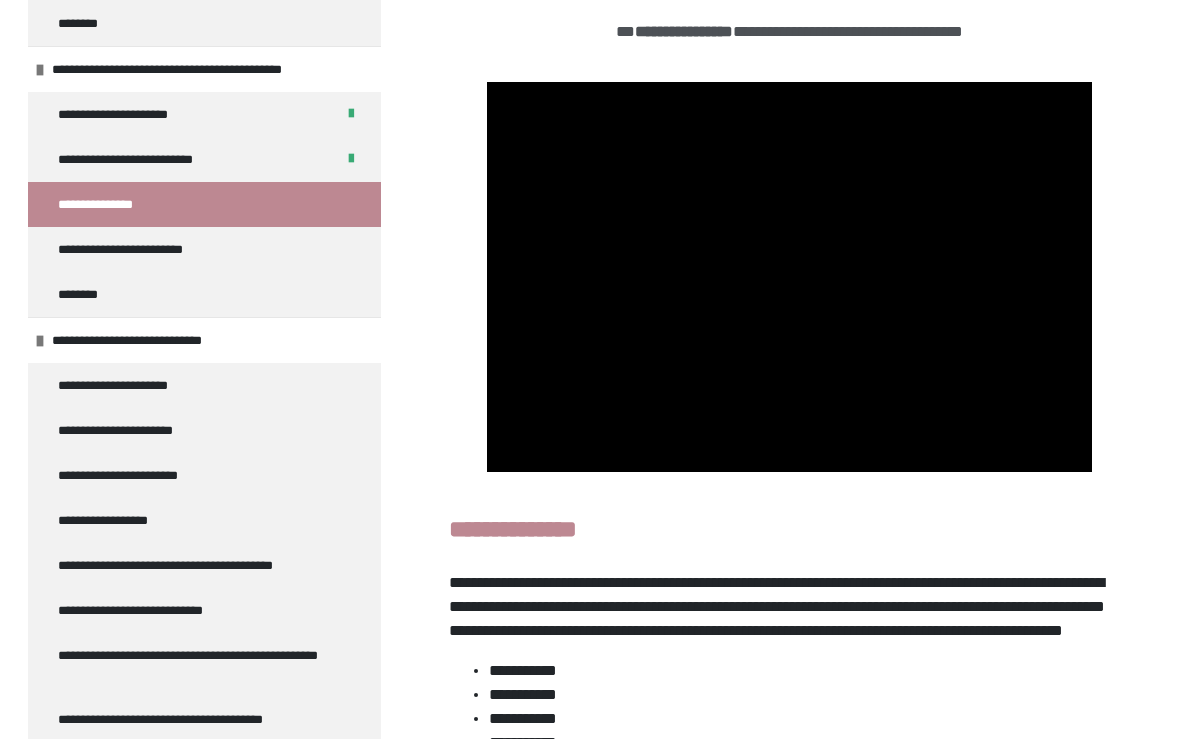 scroll, scrollTop: 254, scrollLeft: 0, axis: vertical 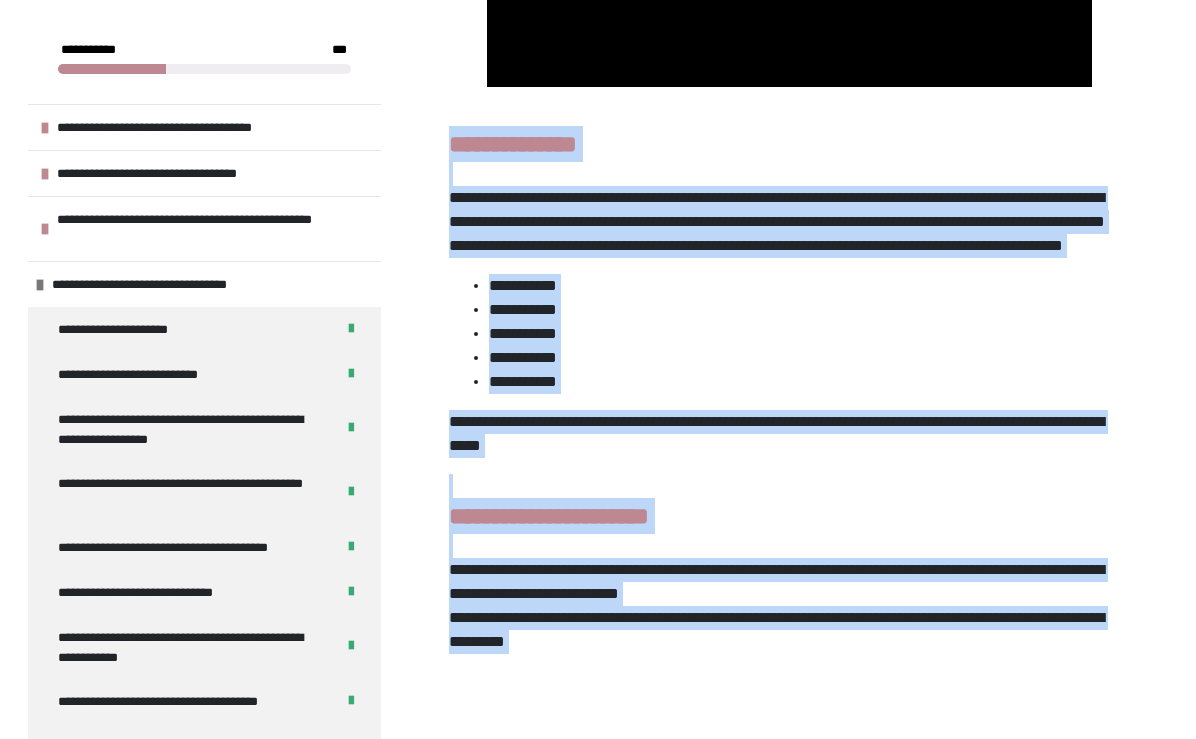 drag, startPoint x: 448, startPoint y: 134, endPoint x: 886, endPoint y: 706, distance: 720.436 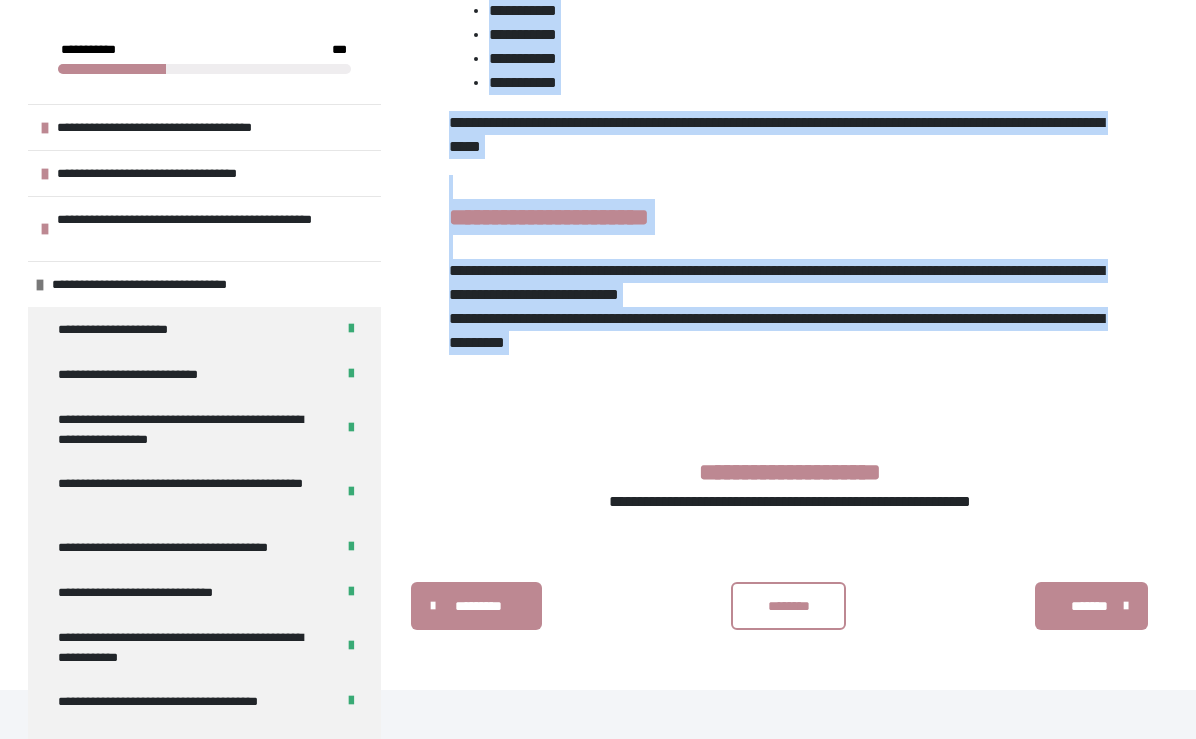 scroll, scrollTop: 1172, scrollLeft: 0, axis: vertical 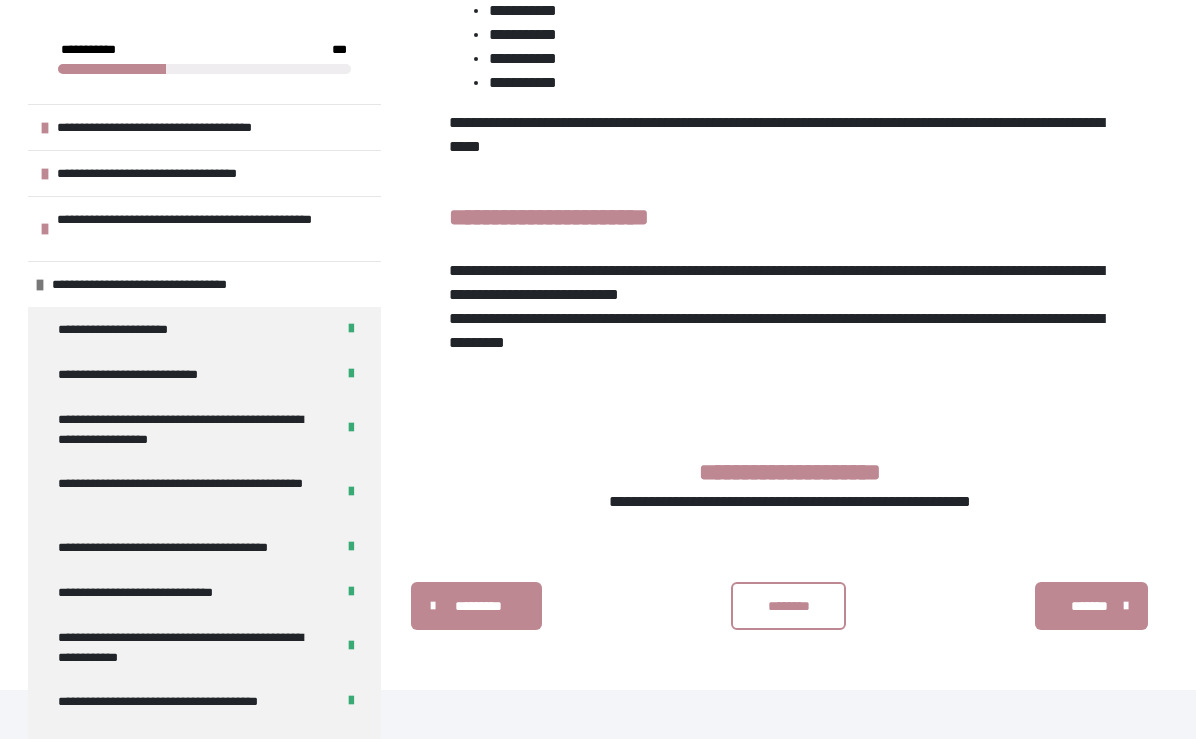 click on "********* ******** *******" at bounding box center (789, 606) 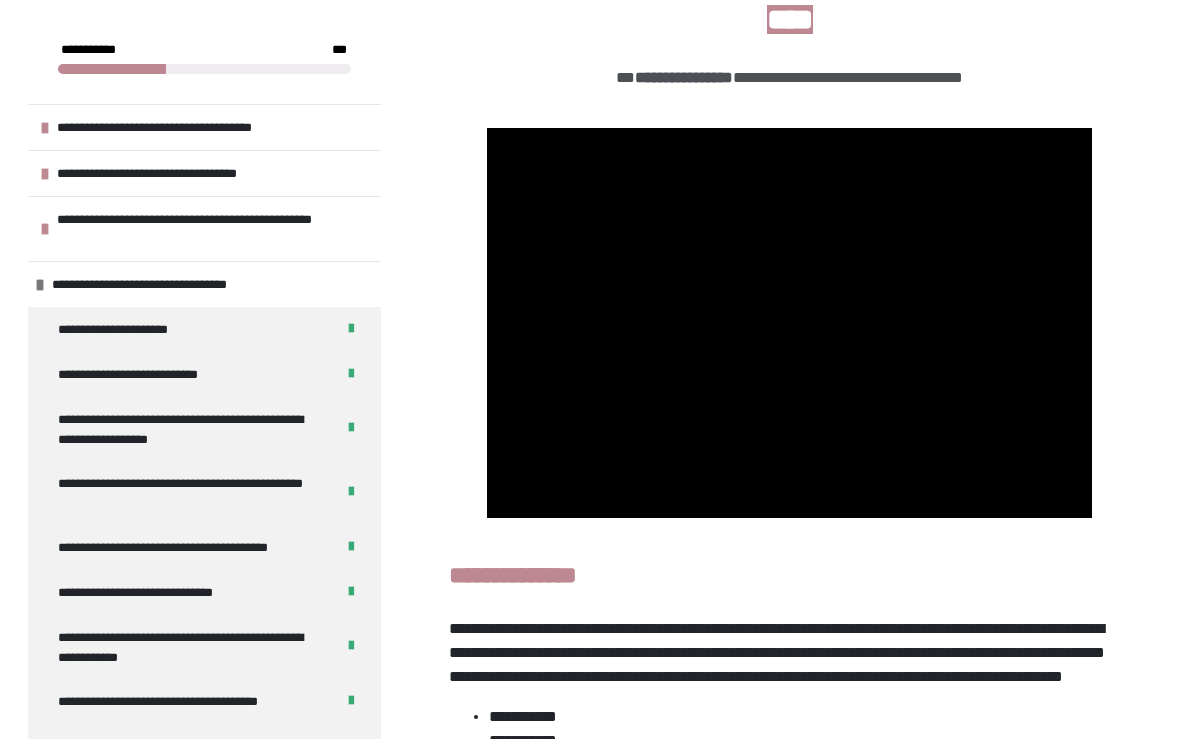 scroll, scrollTop: 438, scrollLeft: 0, axis: vertical 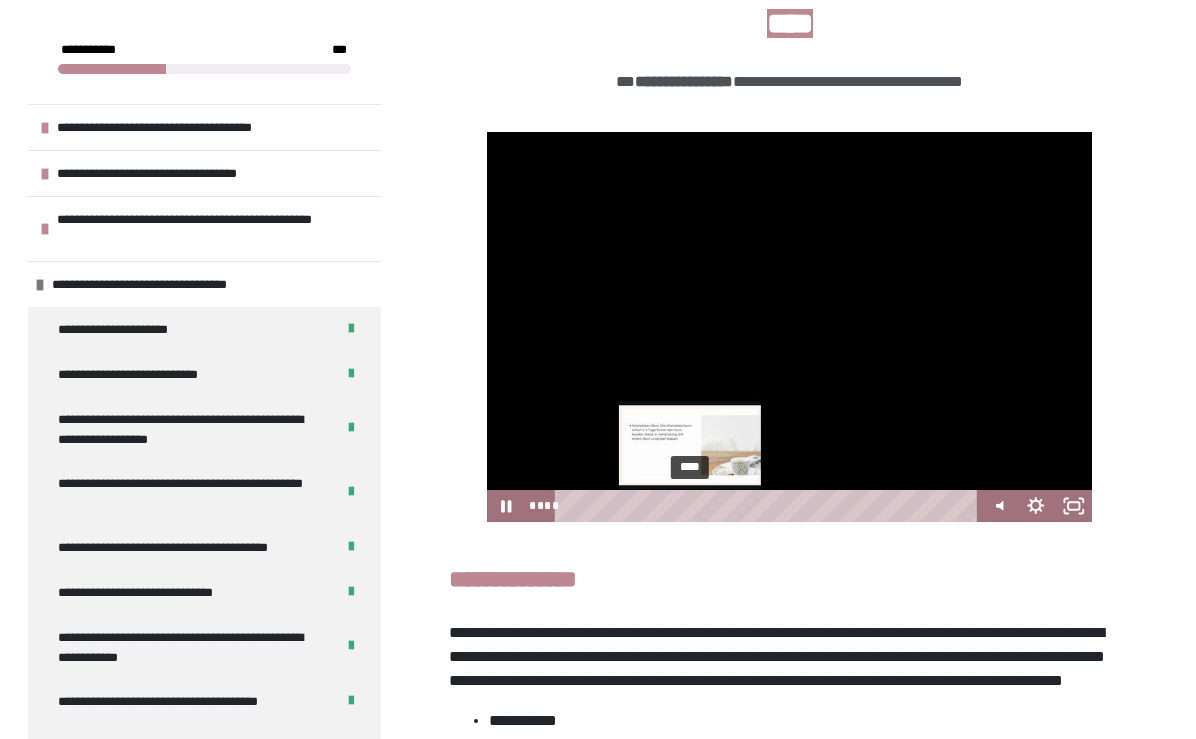 click on "****" at bounding box center [769, 506] 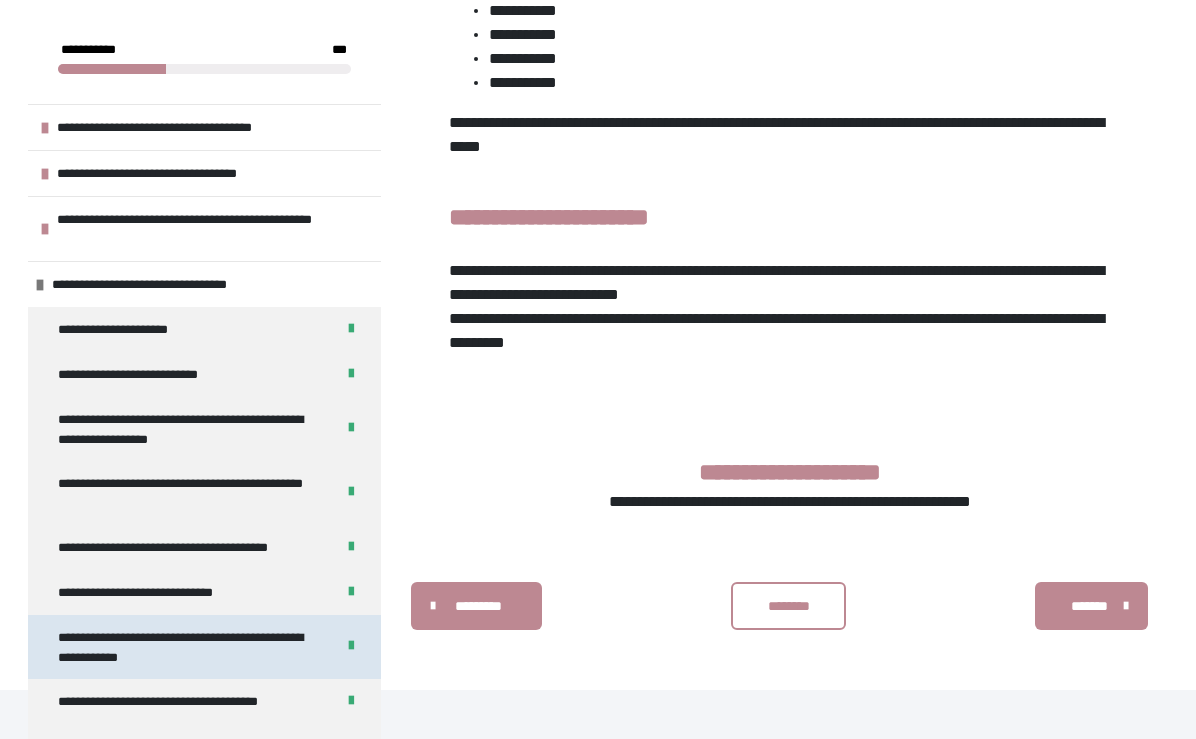 scroll, scrollTop: 1172, scrollLeft: 0, axis: vertical 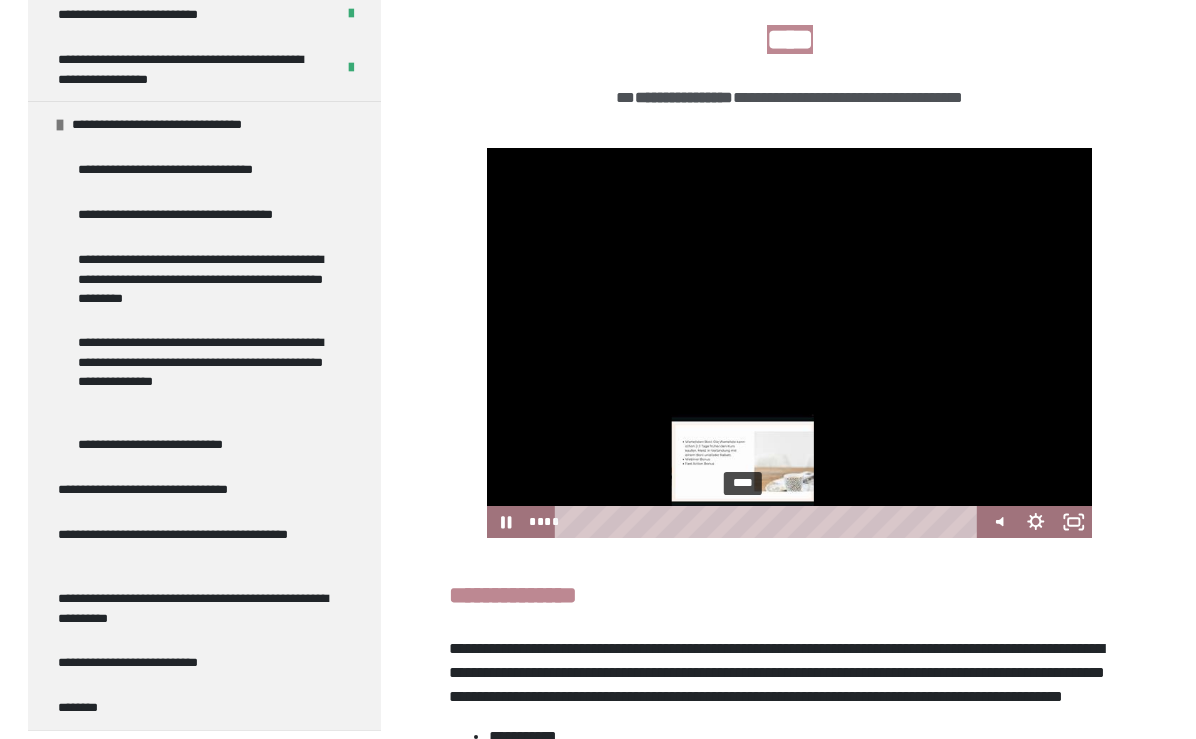 click on "****" at bounding box center (769, 522) 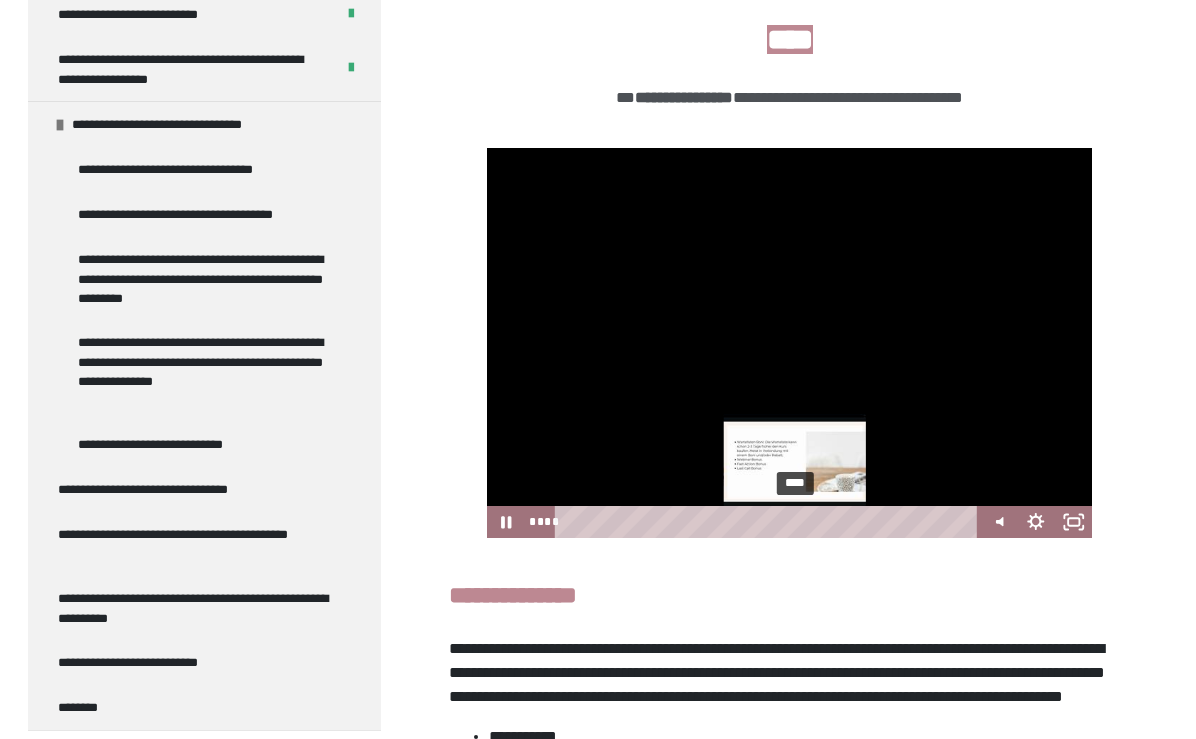 click on "****" at bounding box center (769, 522) 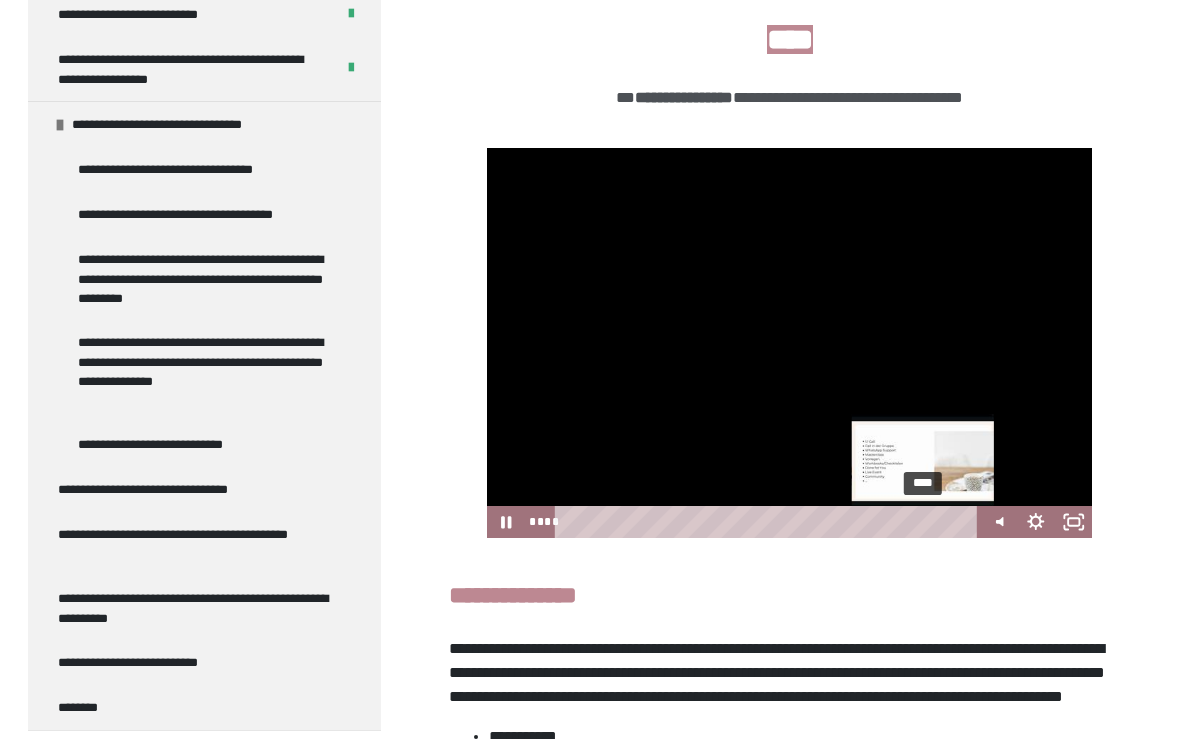 click on "****" at bounding box center (769, 522) 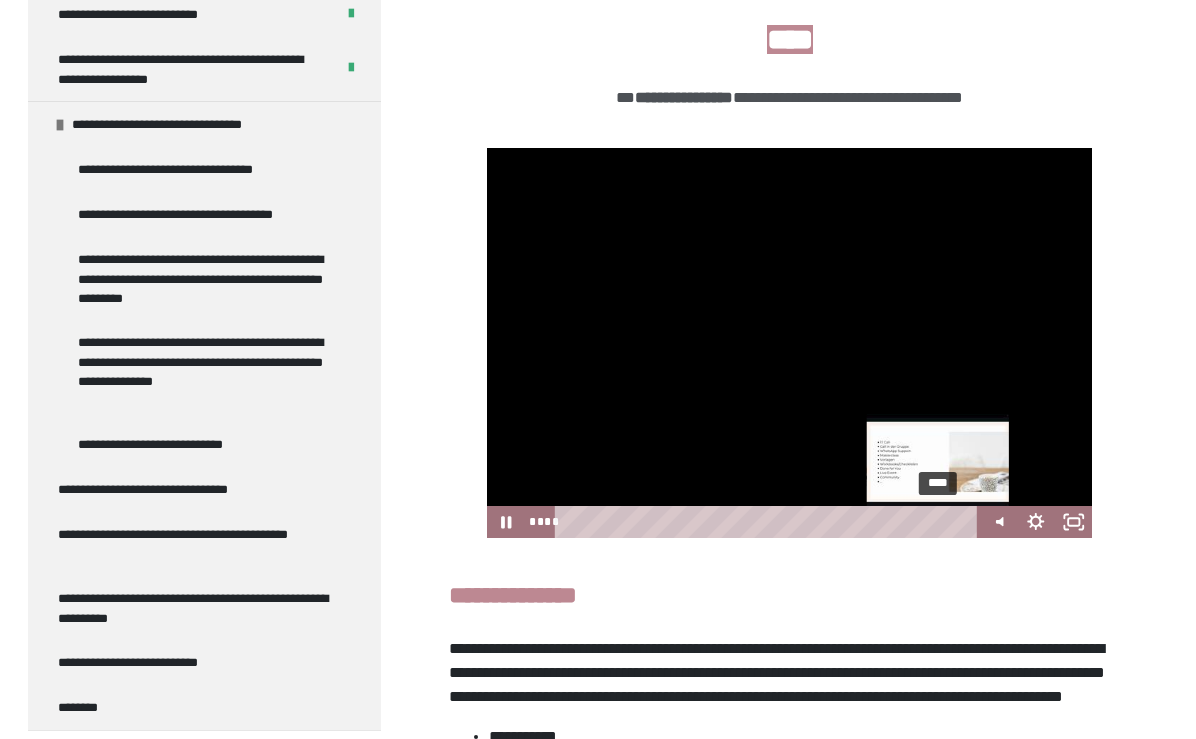 click on "****" at bounding box center [769, 522] 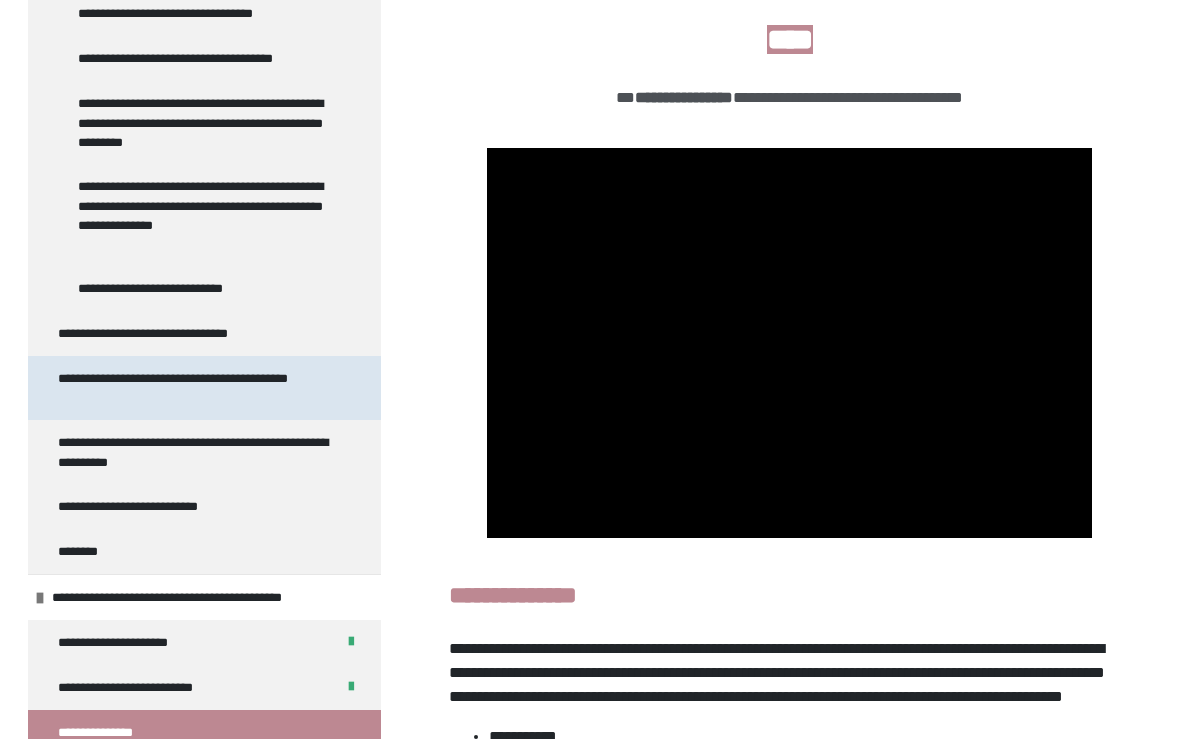 scroll, scrollTop: 983, scrollLeft: 0, axis: vertical 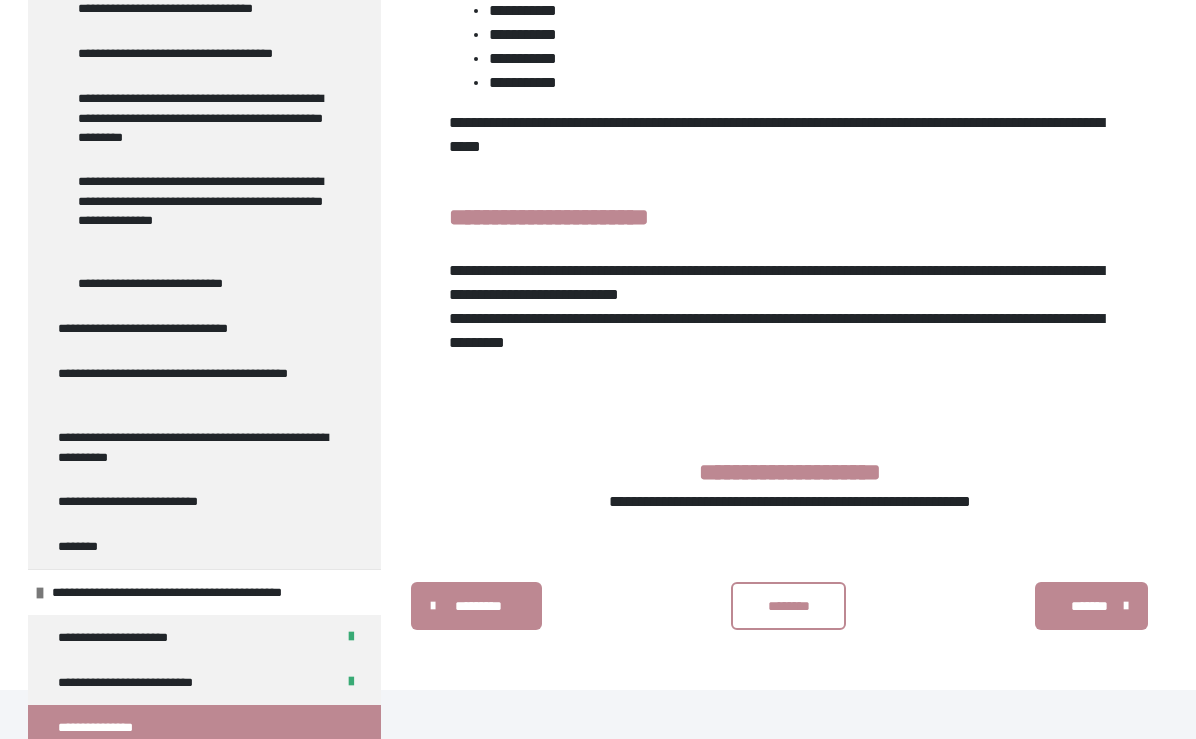 click on "********" at bounding box center [789, 606] 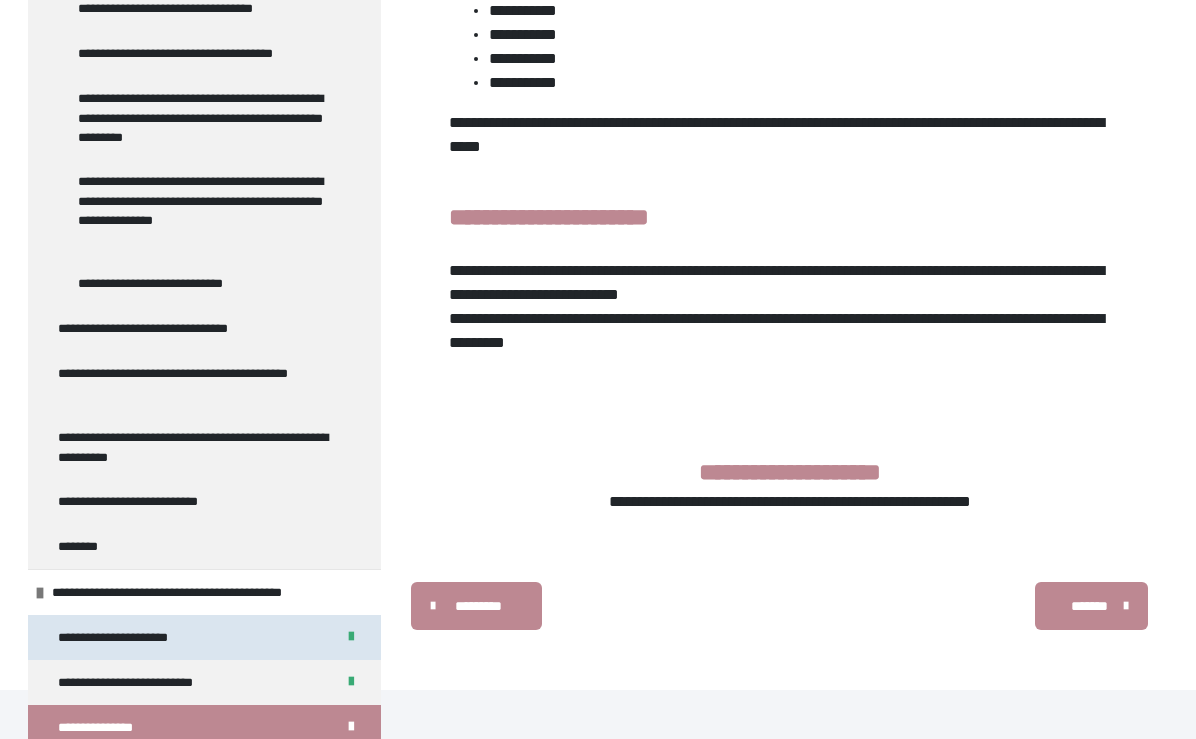 scroll, scrollTop: 1172, scrollLeft: 0, axis: vertical 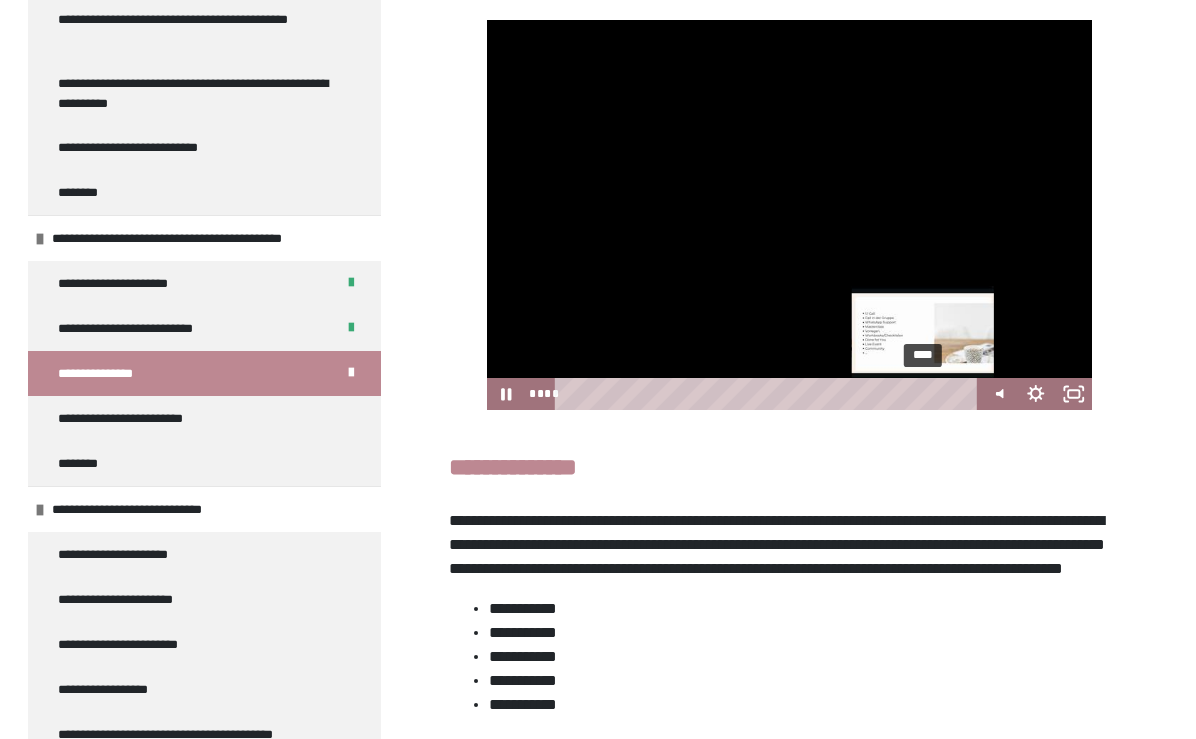 click on "****" at bounding box center [769, 394] 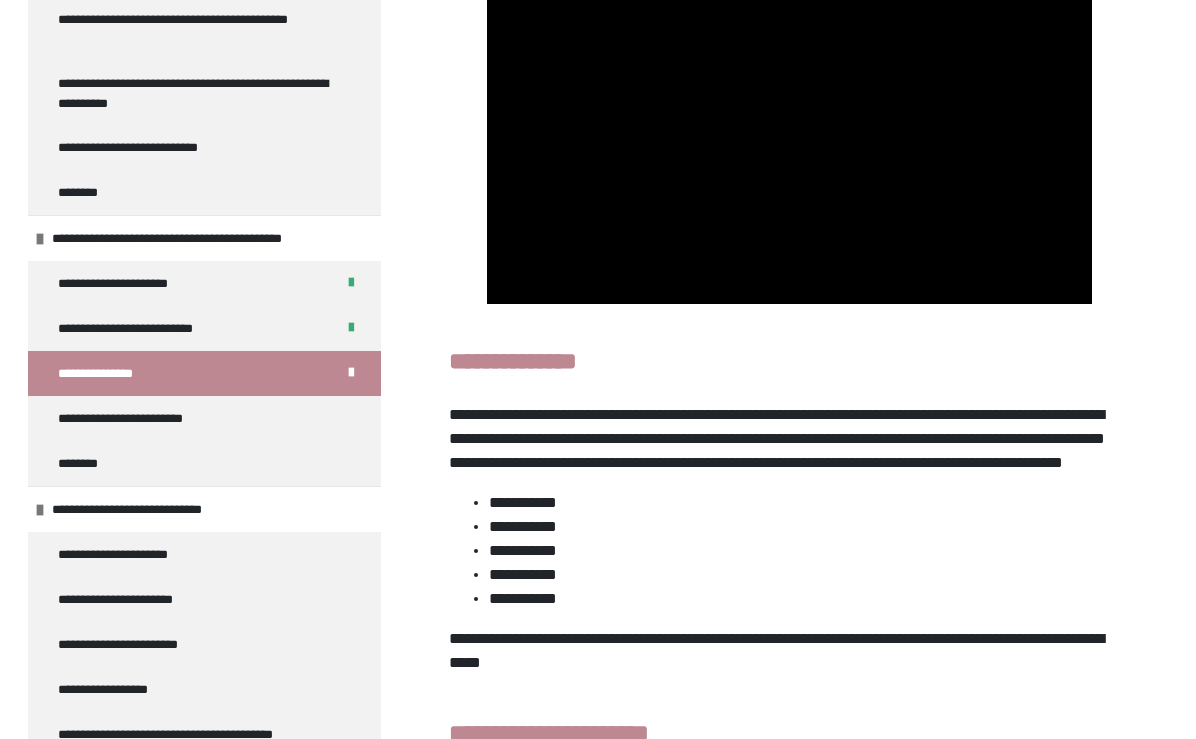 scroll, scrollTop: 667, scrollLeft: 0, axis: vertical 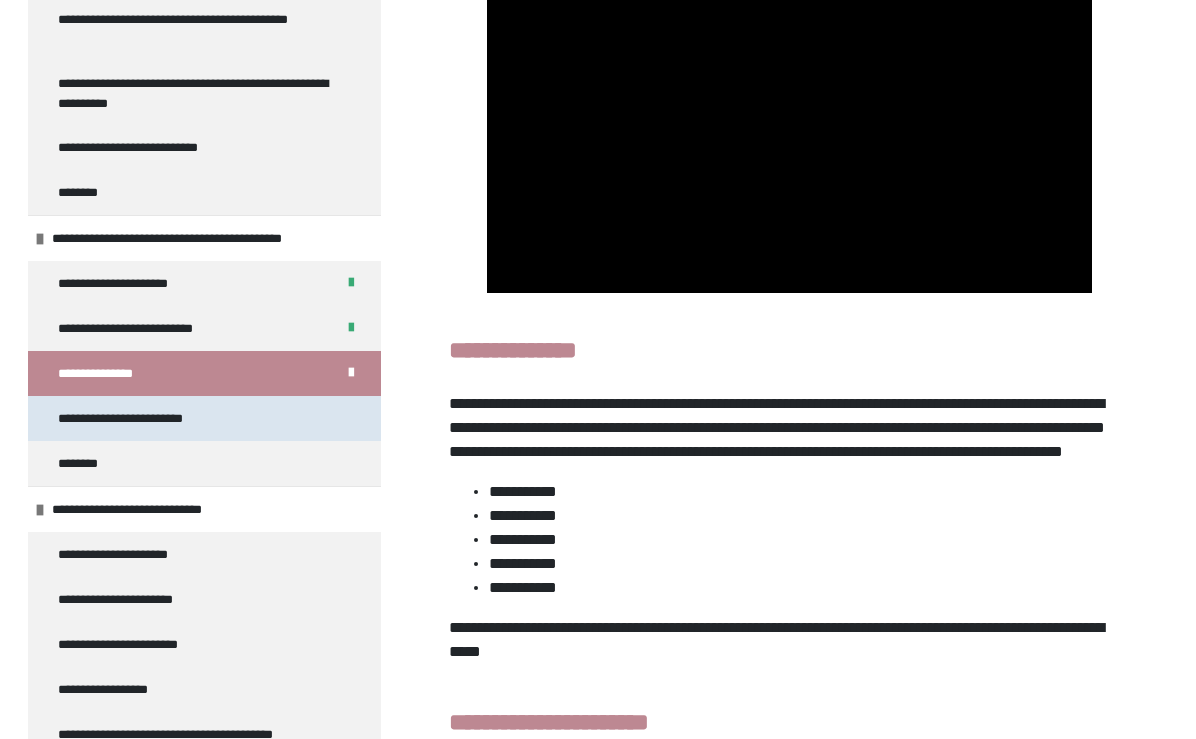 click on "**********" at bounding box center [204, 418] 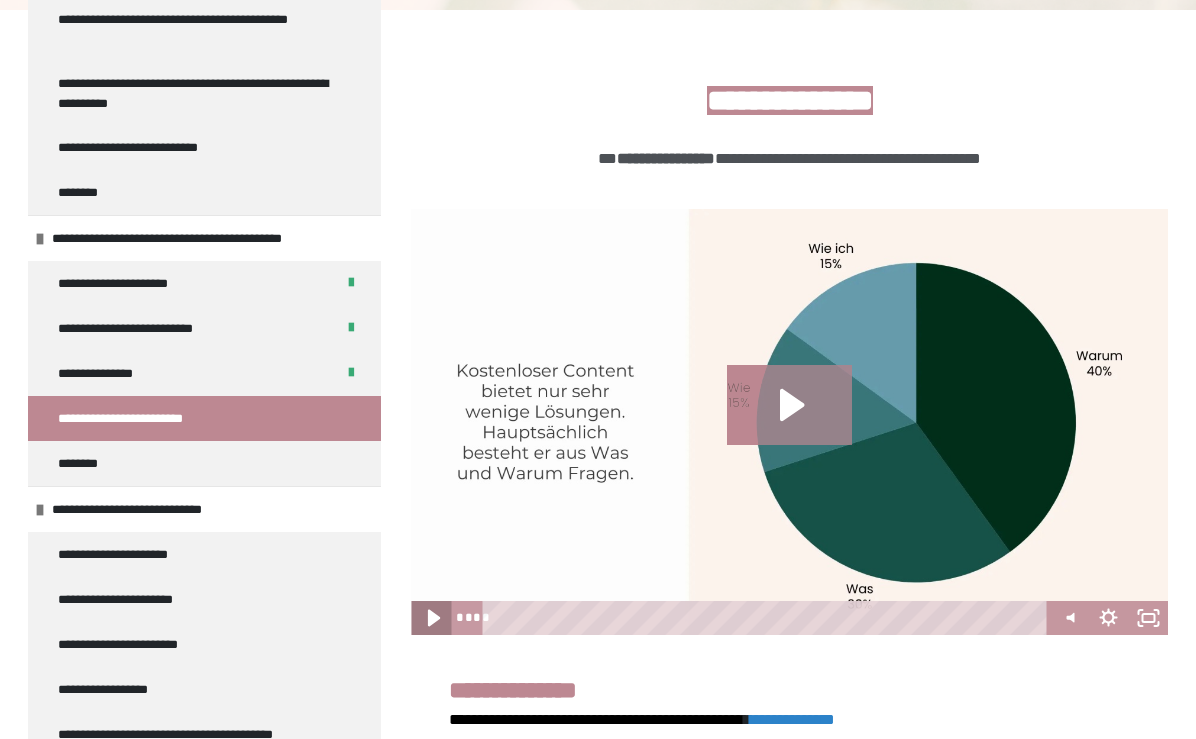 click 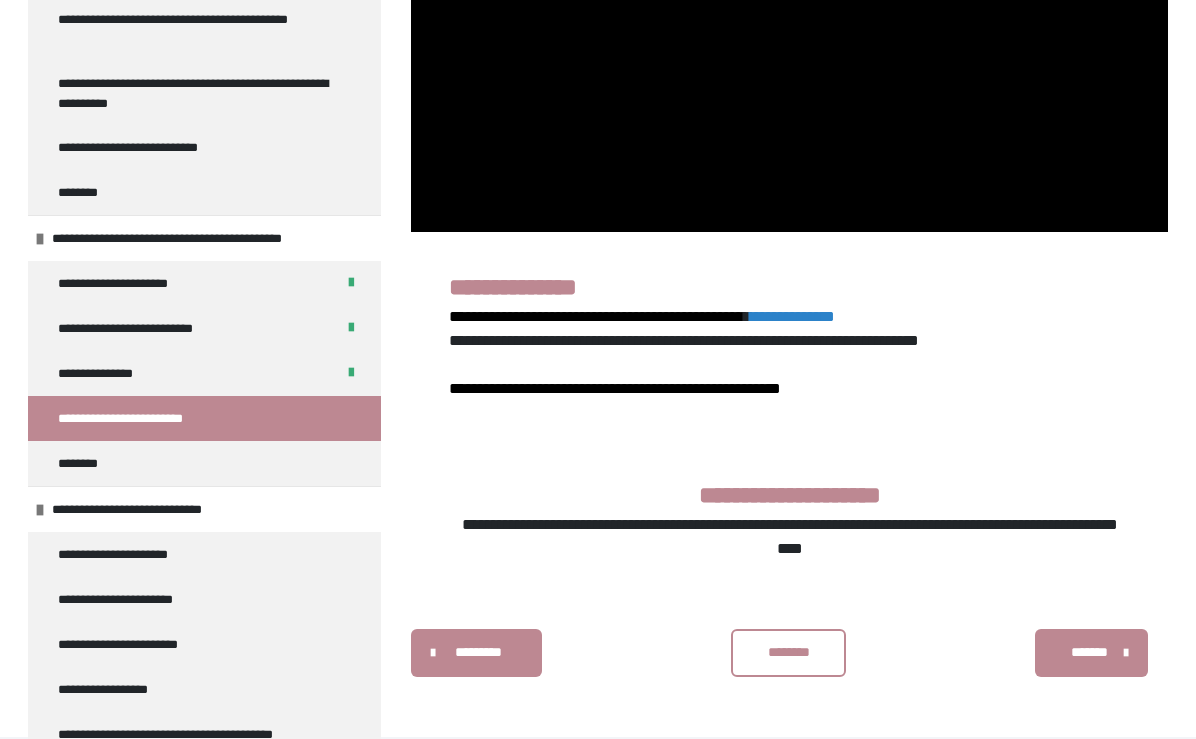 scroll, scrollTop: 764, scrollLeft: 0, axis: vertical 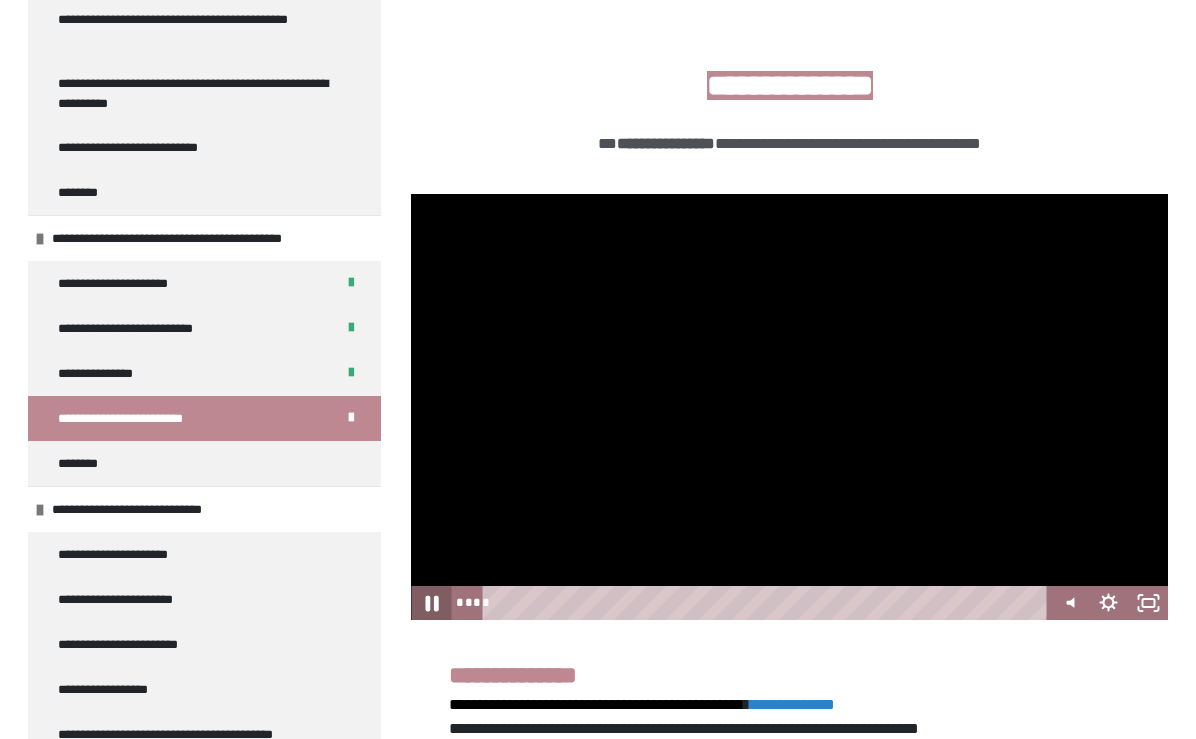 click 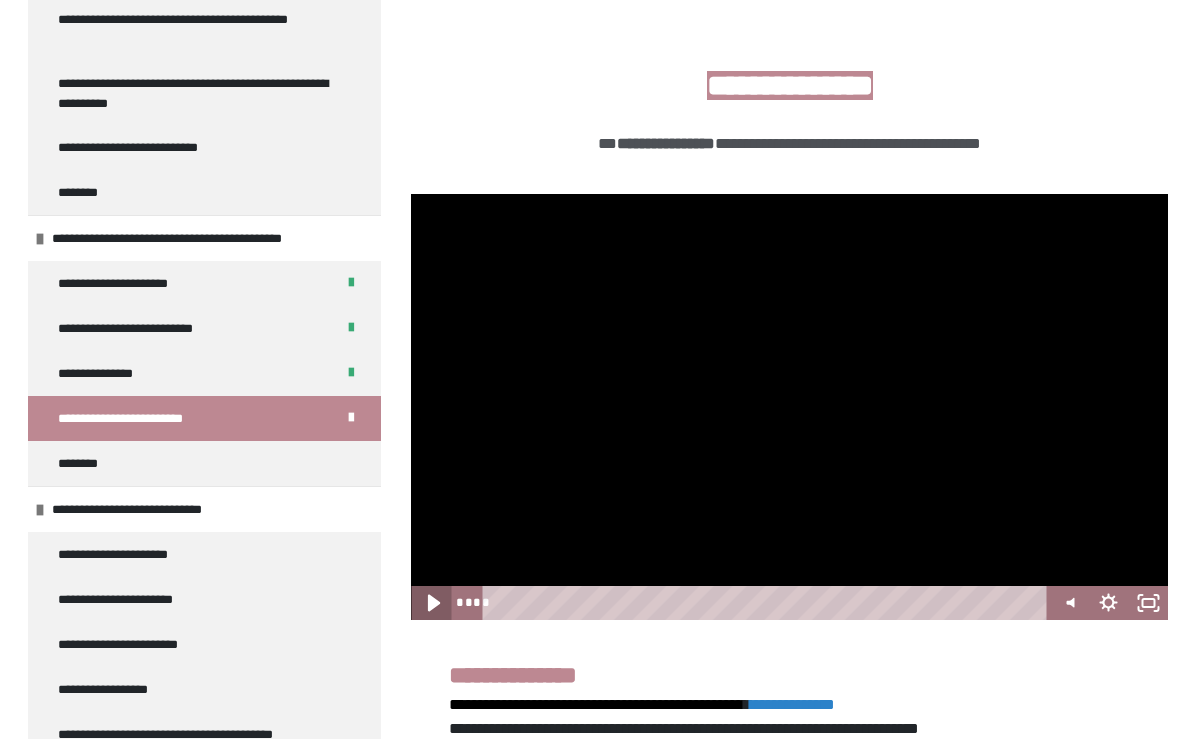 click 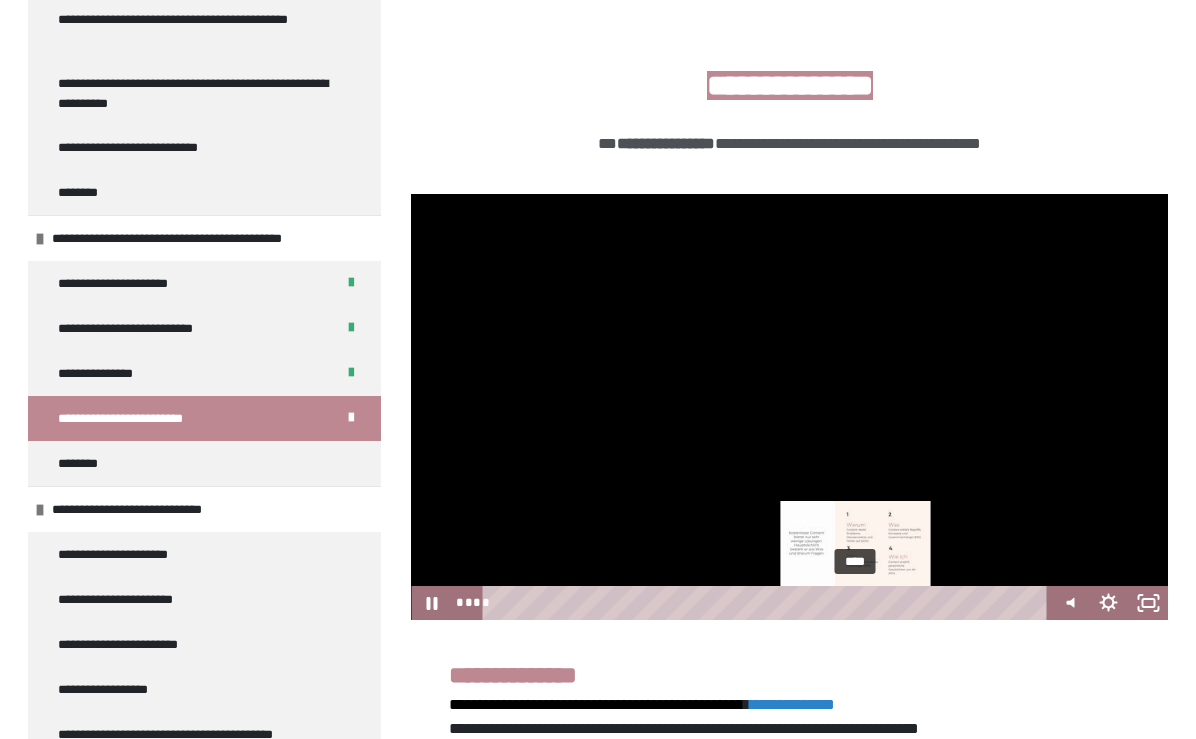 click on "****" at bounding box center [768, 603] 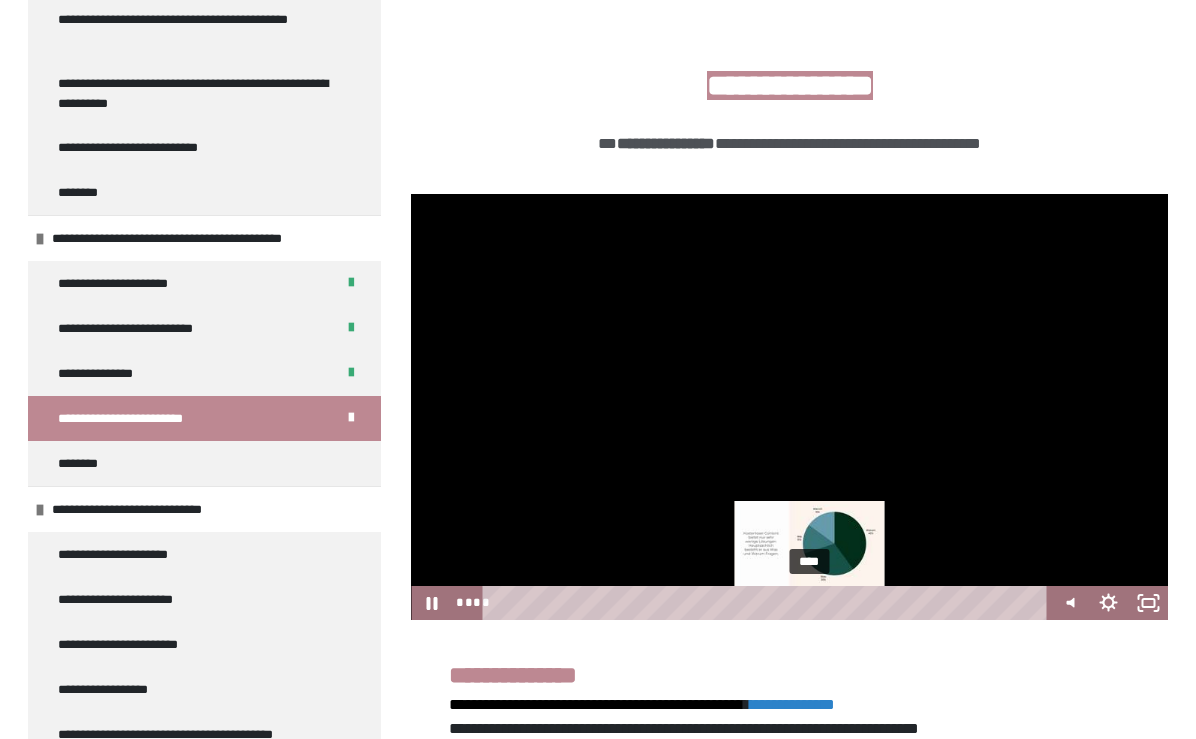 click on "****" at bounding box center [768, 603] 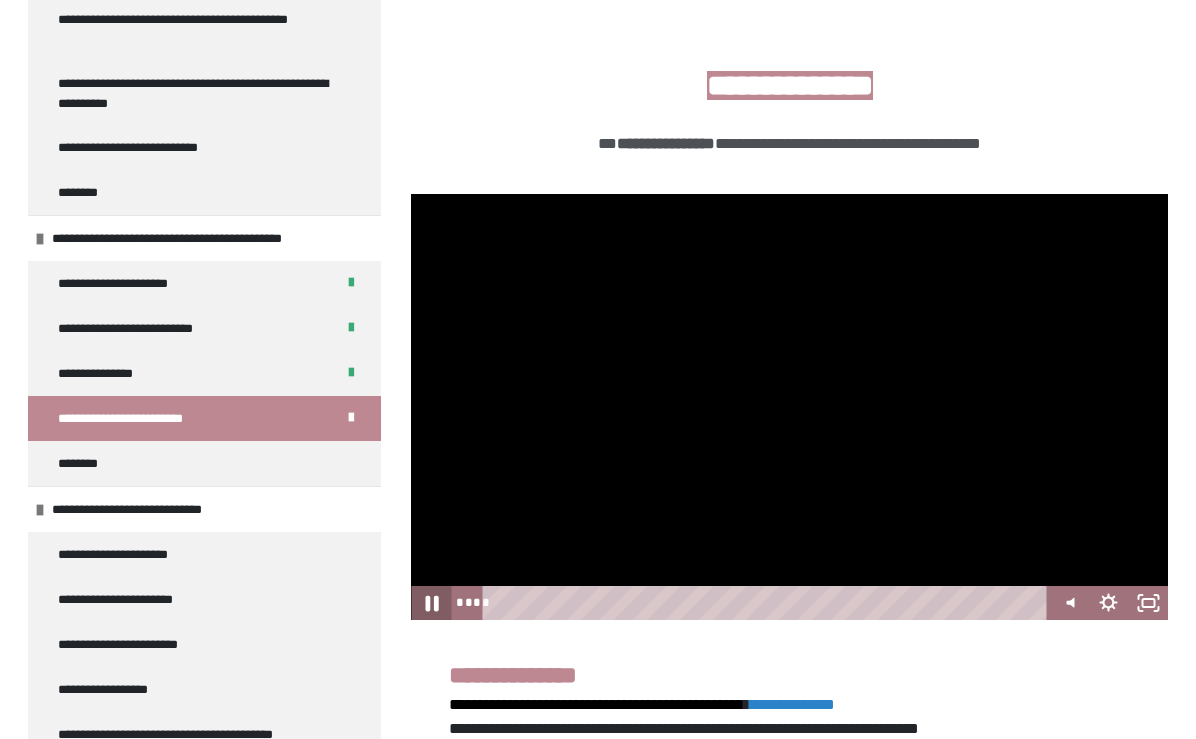 click 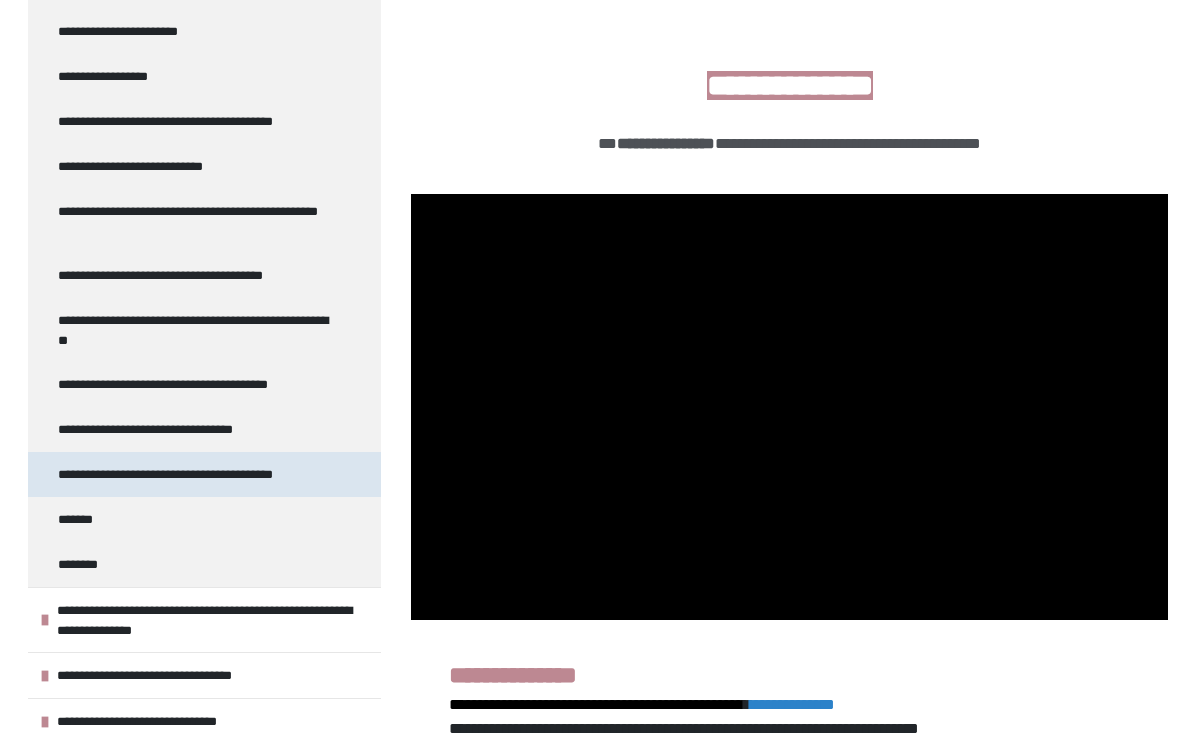 scroll, scrollTop: 1950, scrollLeft: 0, axis: vertical 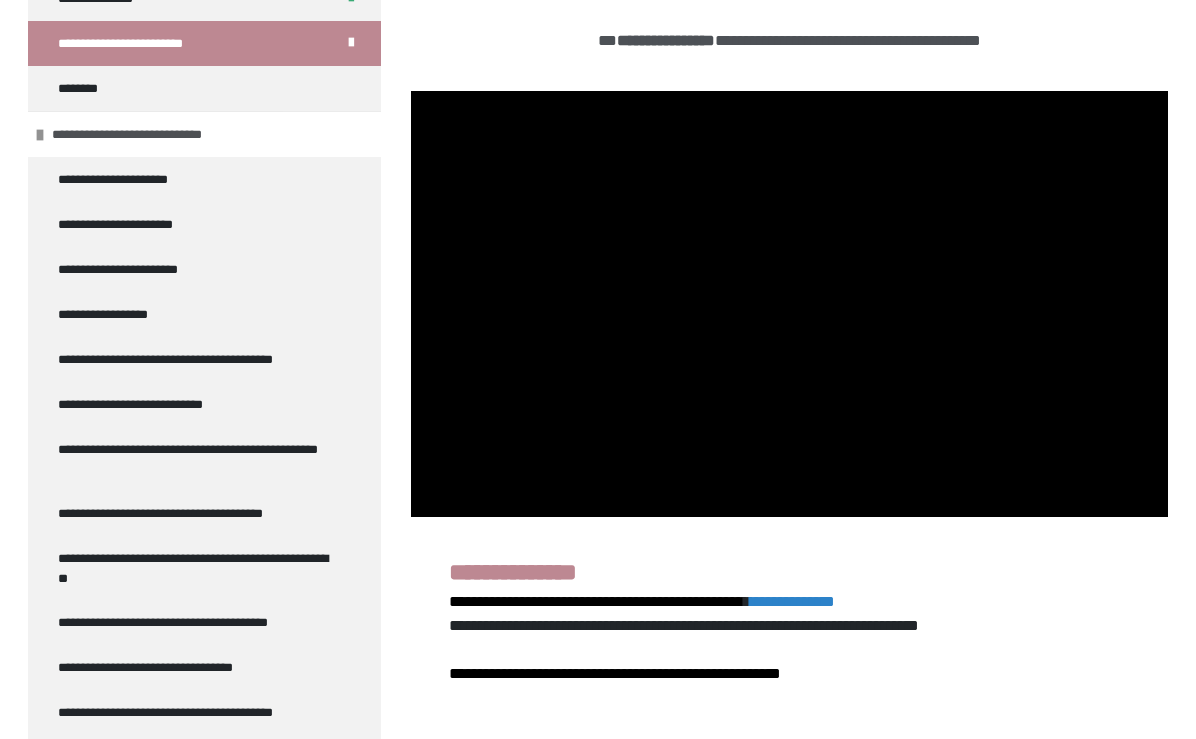 click at bounding box center [40, 135] 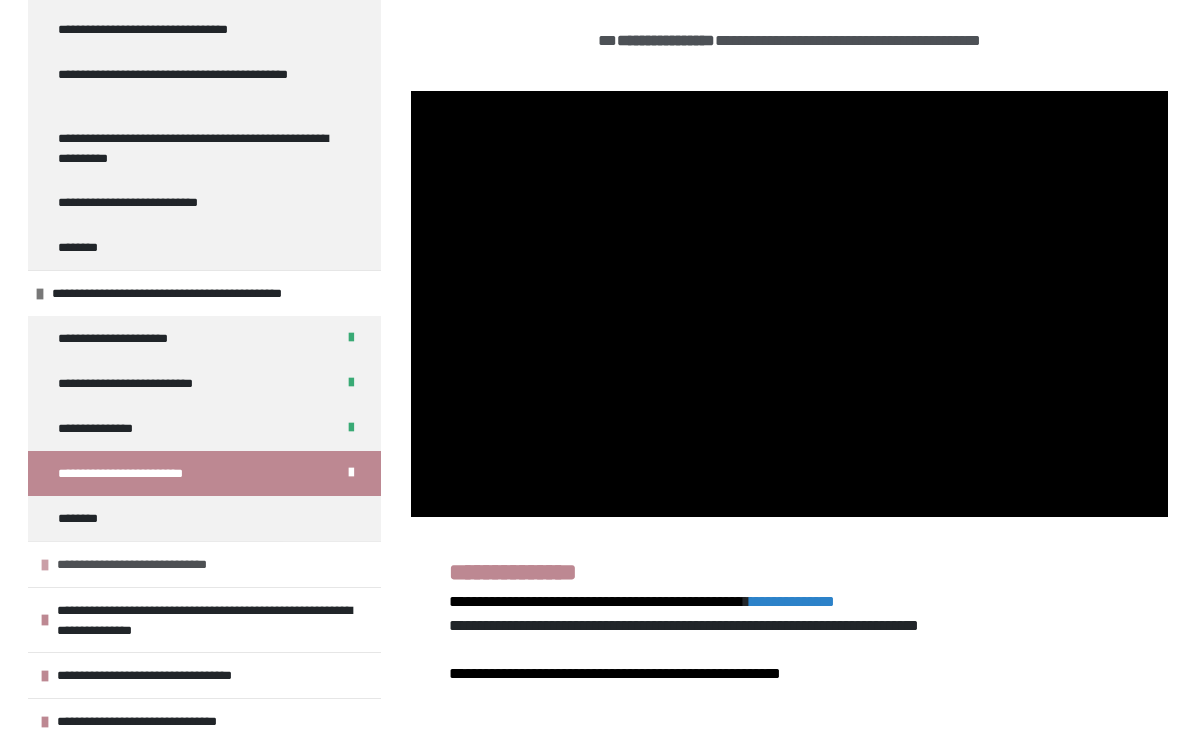 scroll, scrollTop: 1282, scrollLeft: 0, axis: vertical 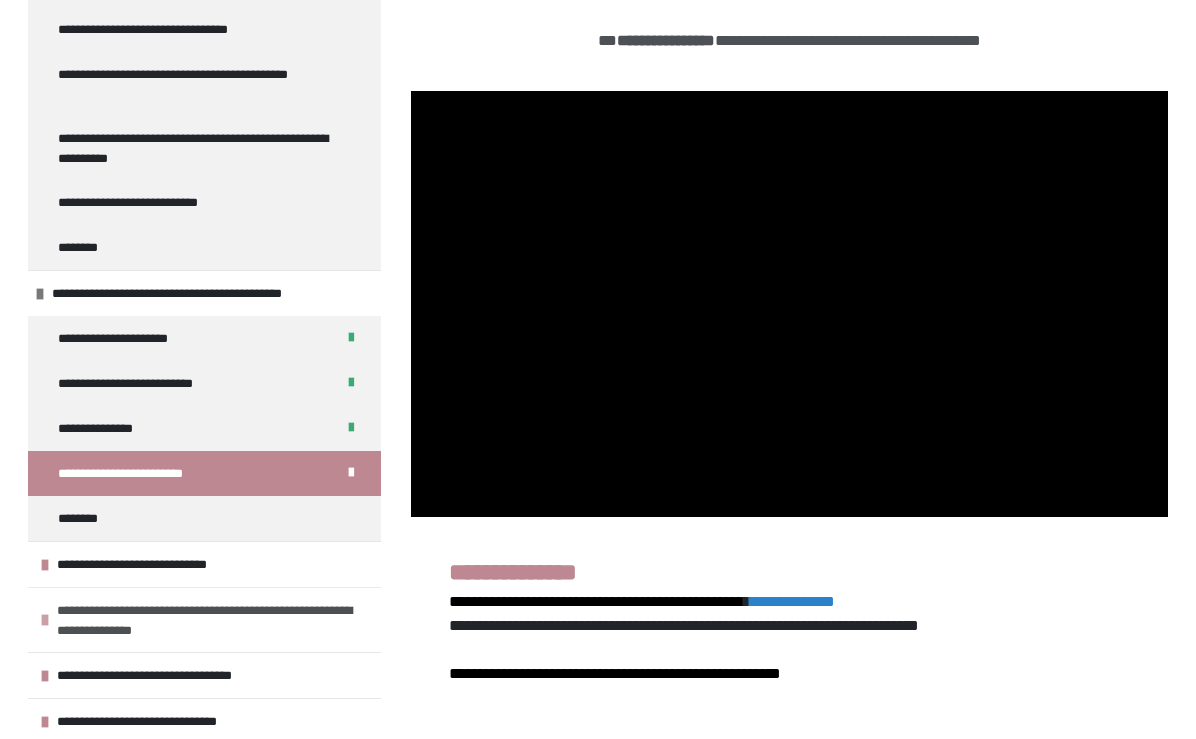 click at bounding box center [45, 620] 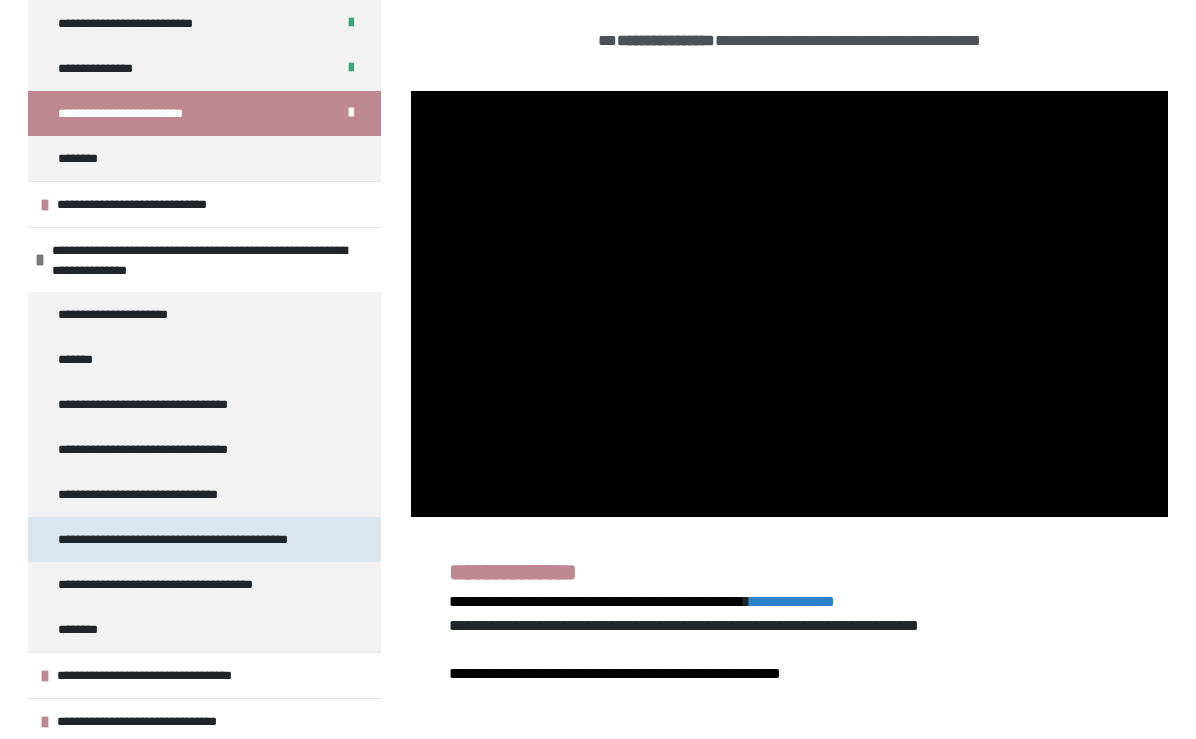 scroll, scrollTop: 1642, scrollLeft: 0, axis: vertical 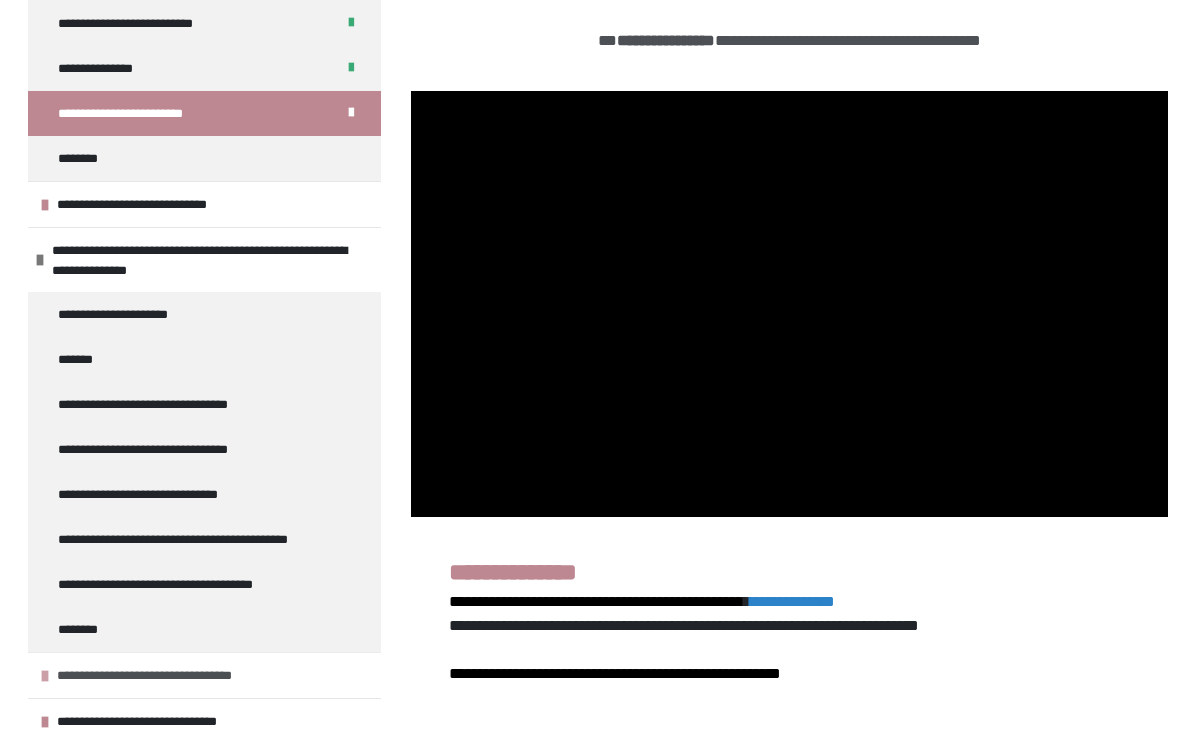 click on "**********" at bounding box center [161, 675] 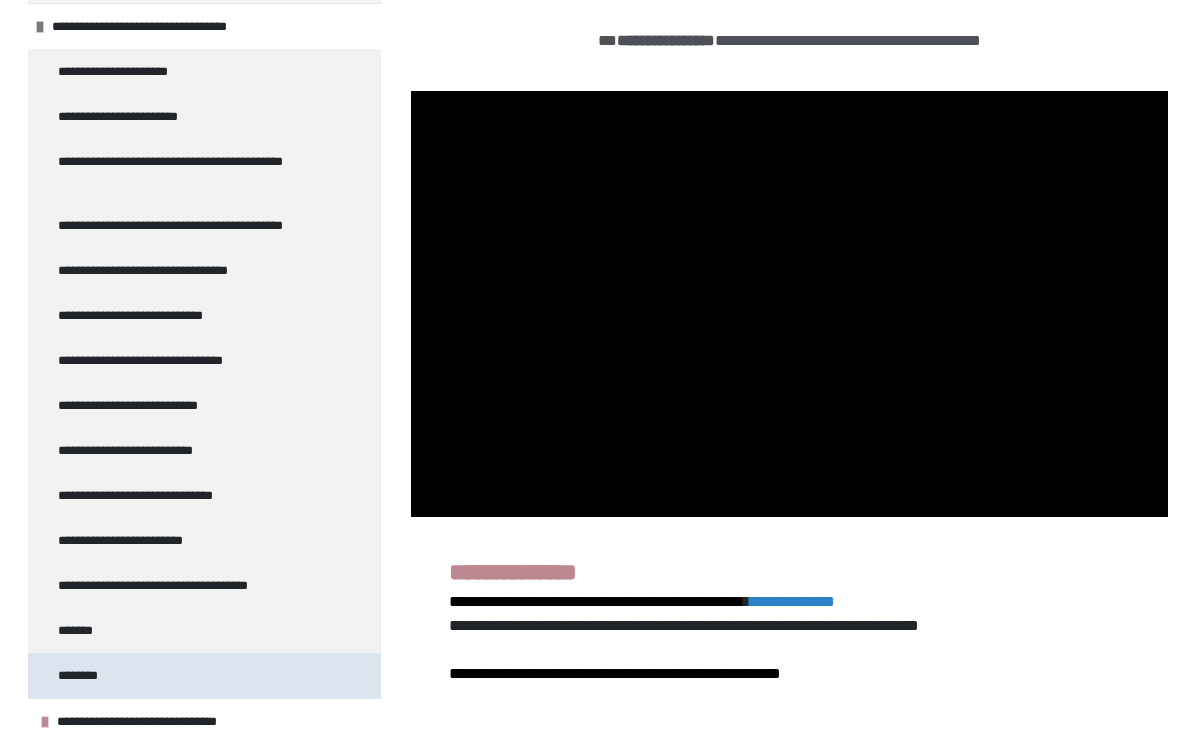 scroll, scrollTop: 2291, scrollLeft: 0, axis: vertical 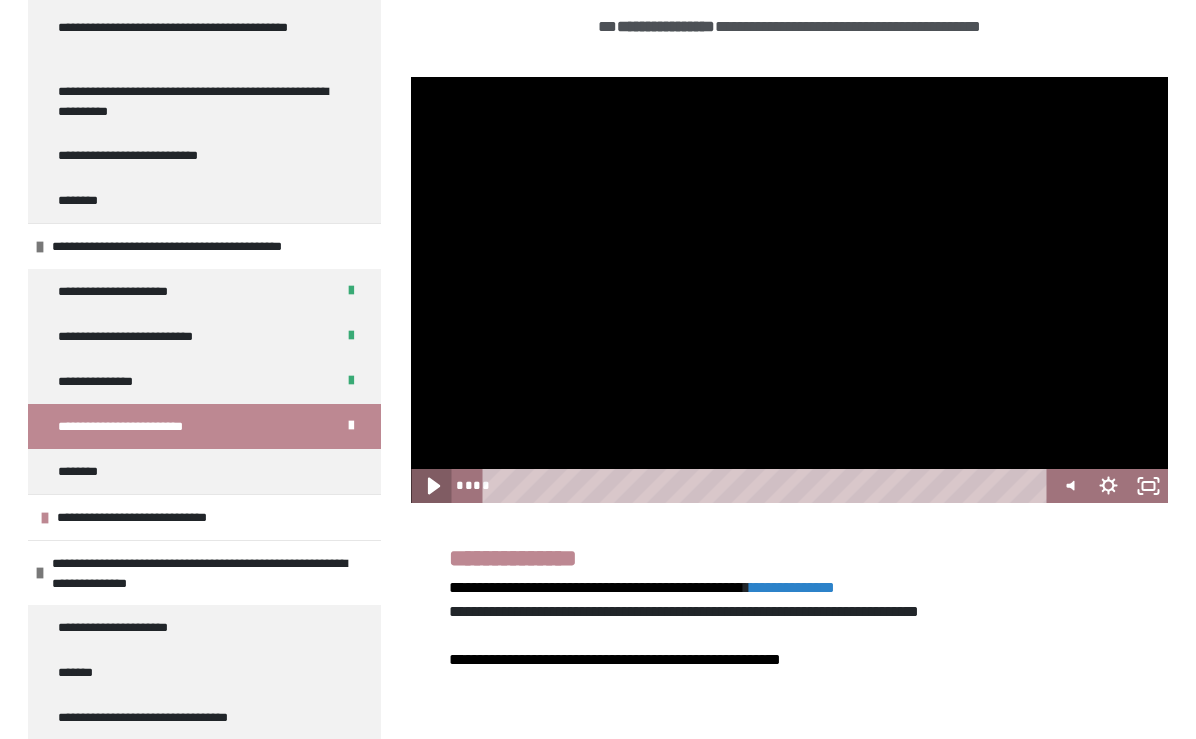 click 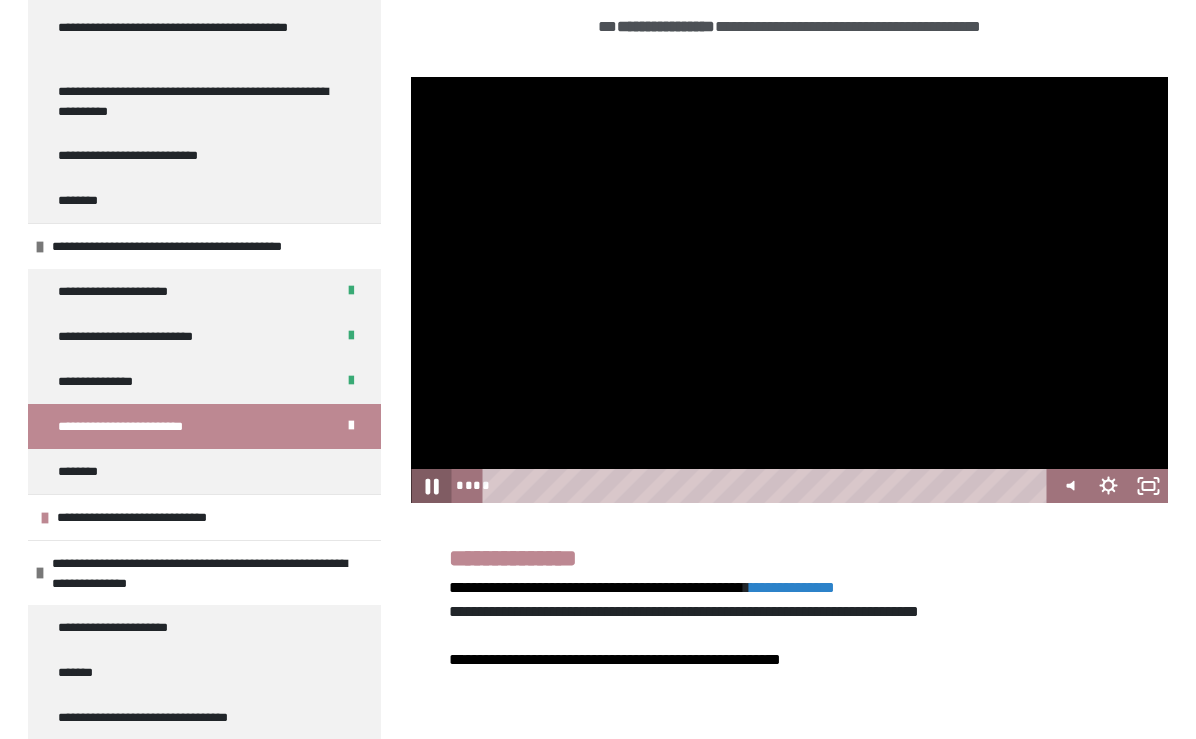 click 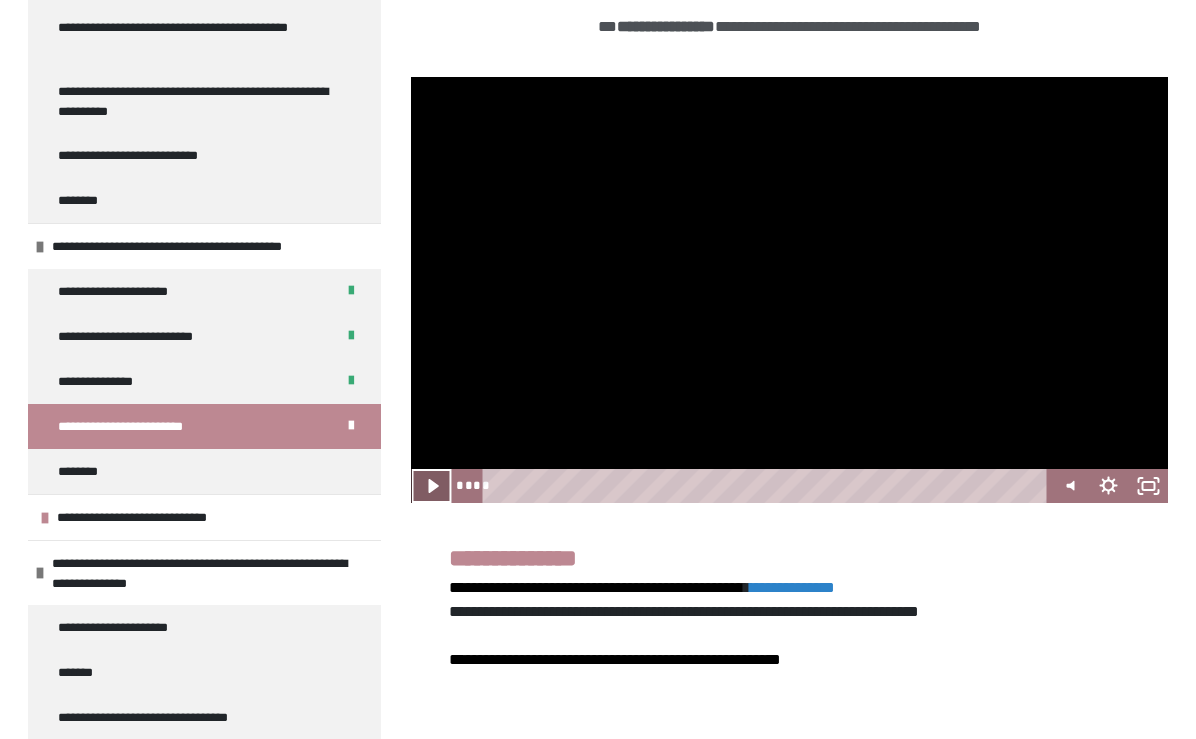 click 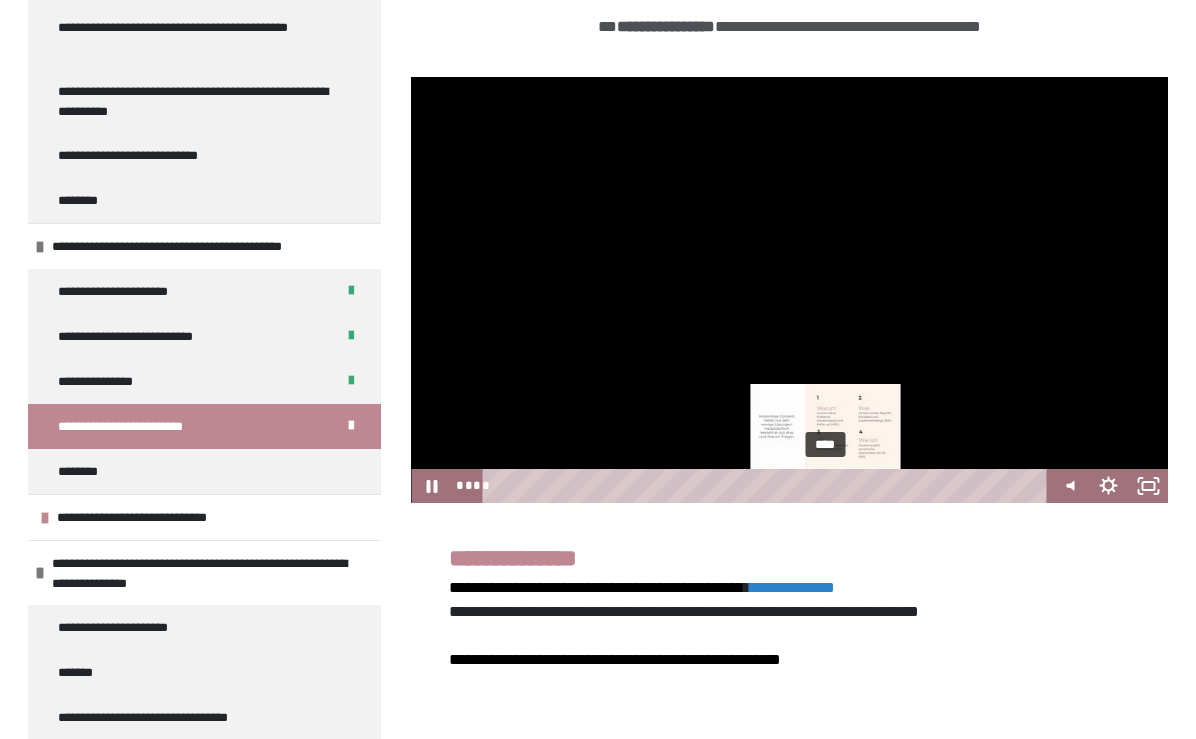 click on "****" at bounding box center [768, 486] 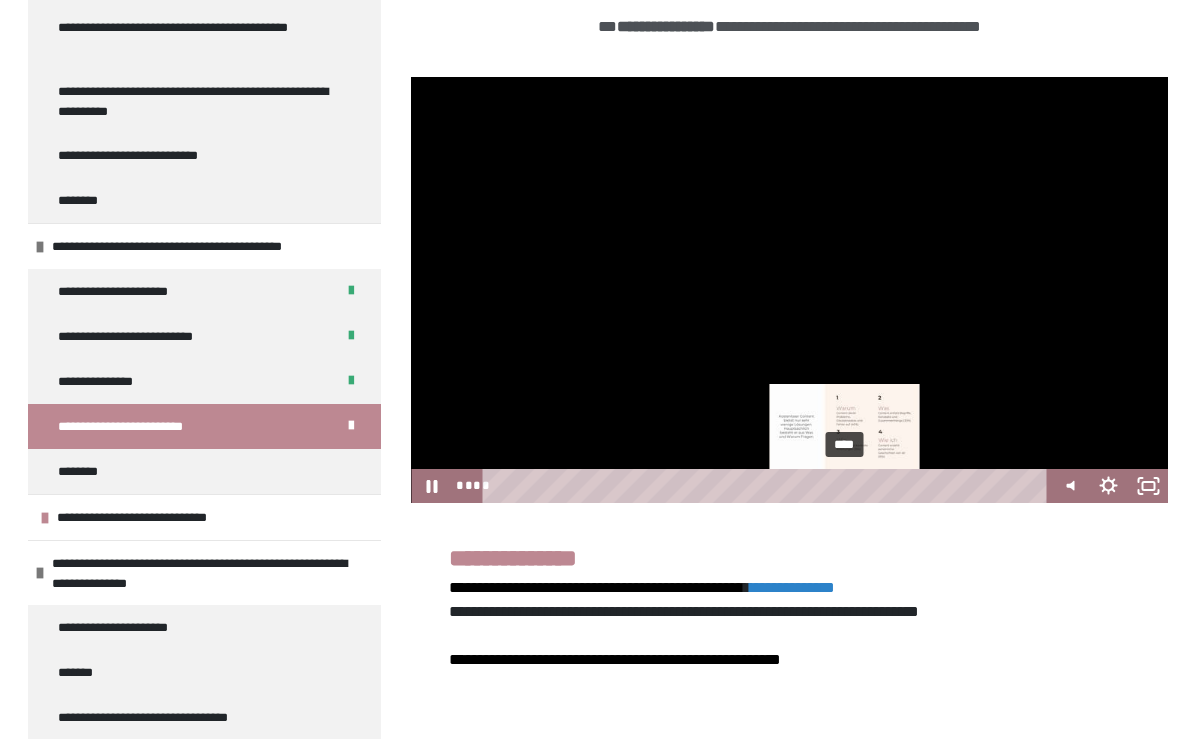 click on "****" at bounding box center [768, 486] 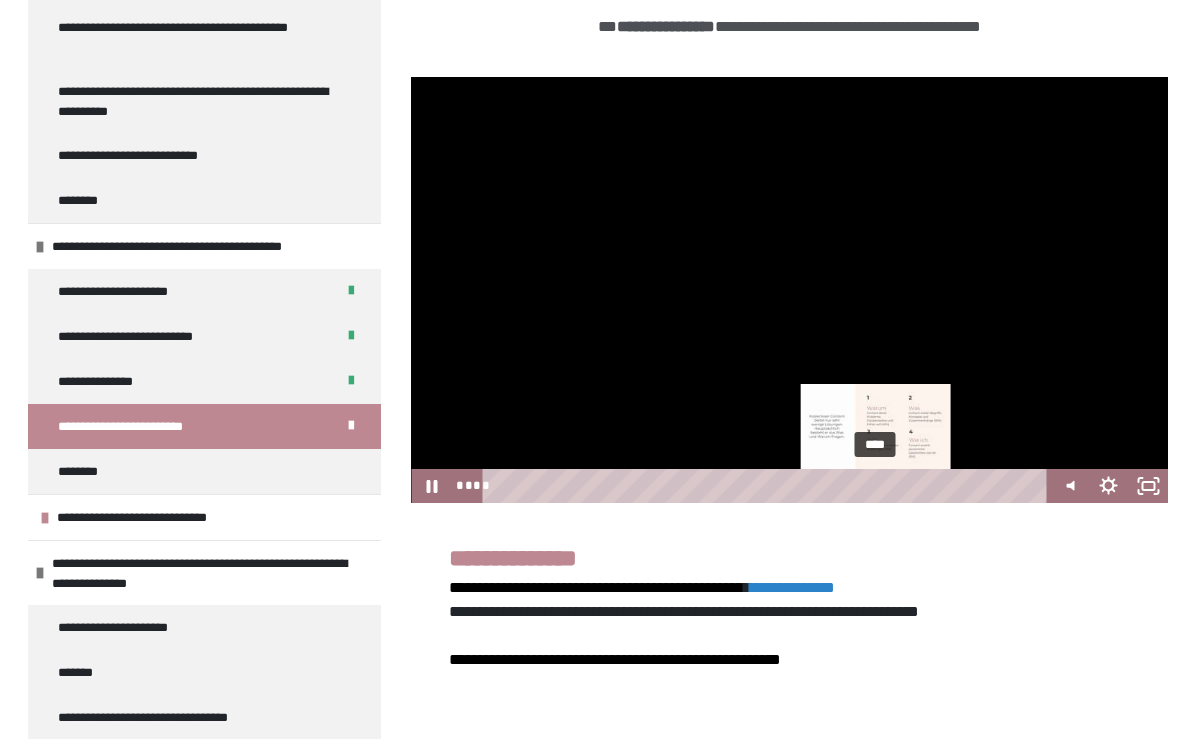 click on "****" at bounding box center (768, 486) 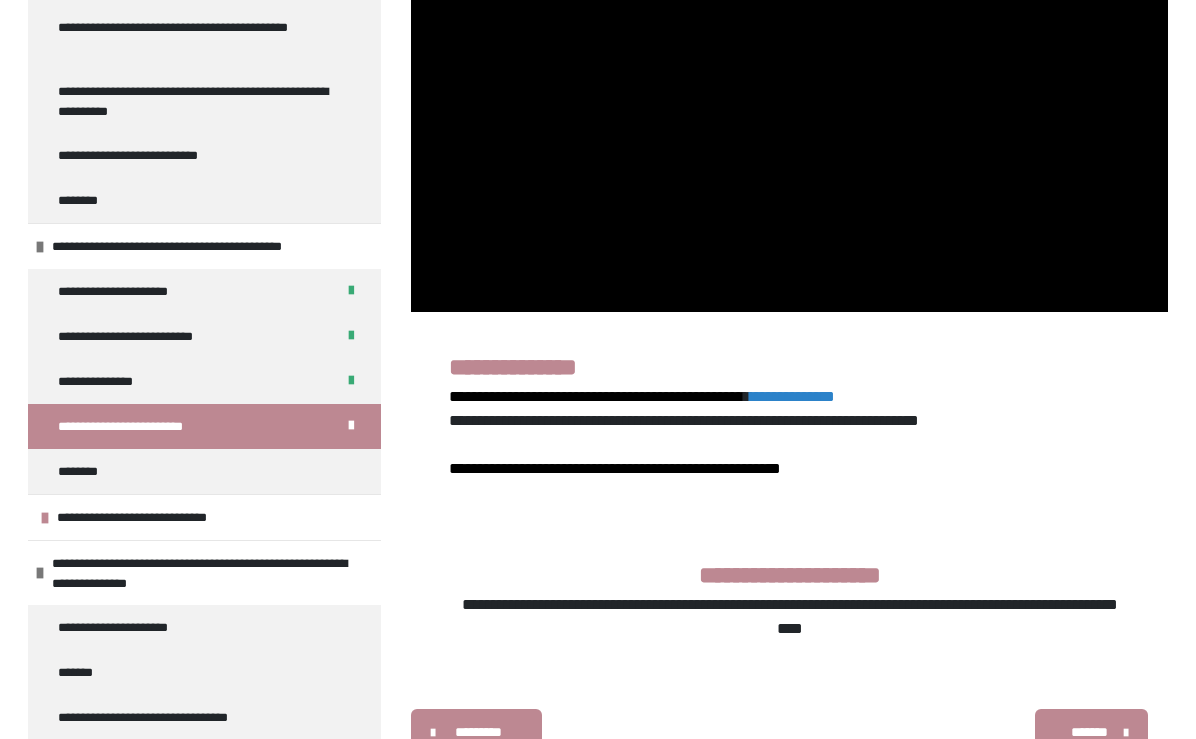 scroll, scrollTop: 702, scrollLeft: 0, axis: vertical 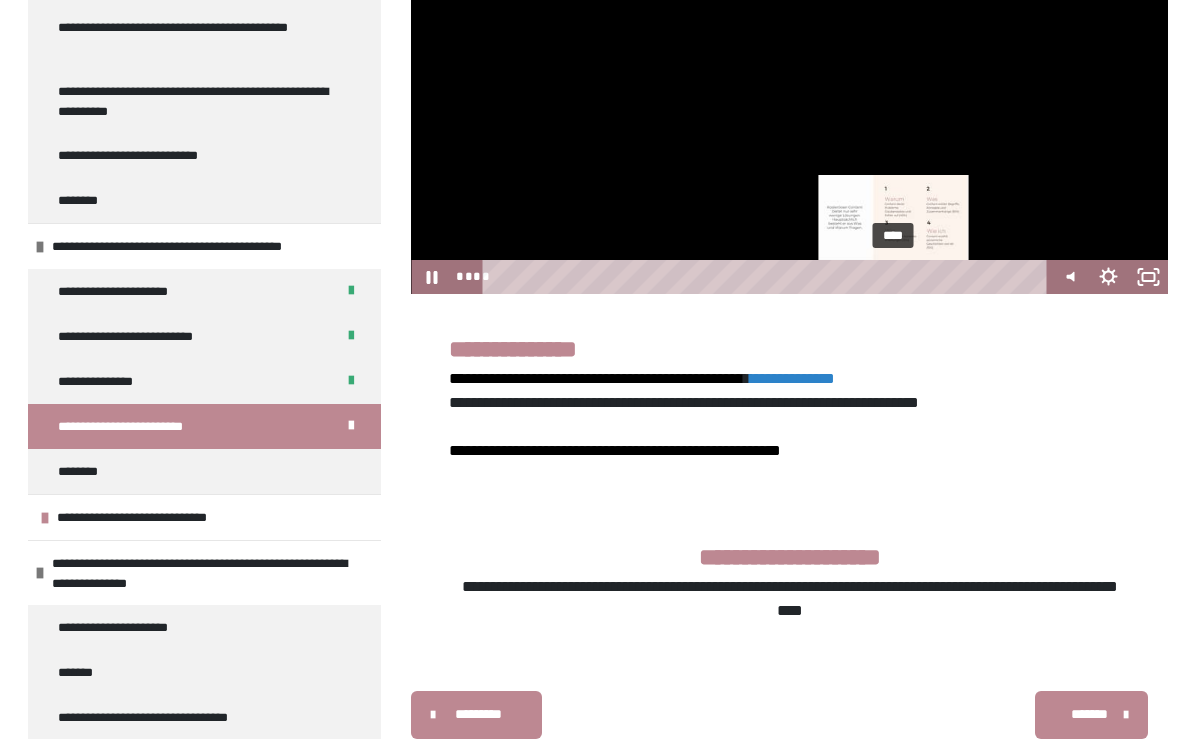 click on "****" at bounding box center [768, 277] 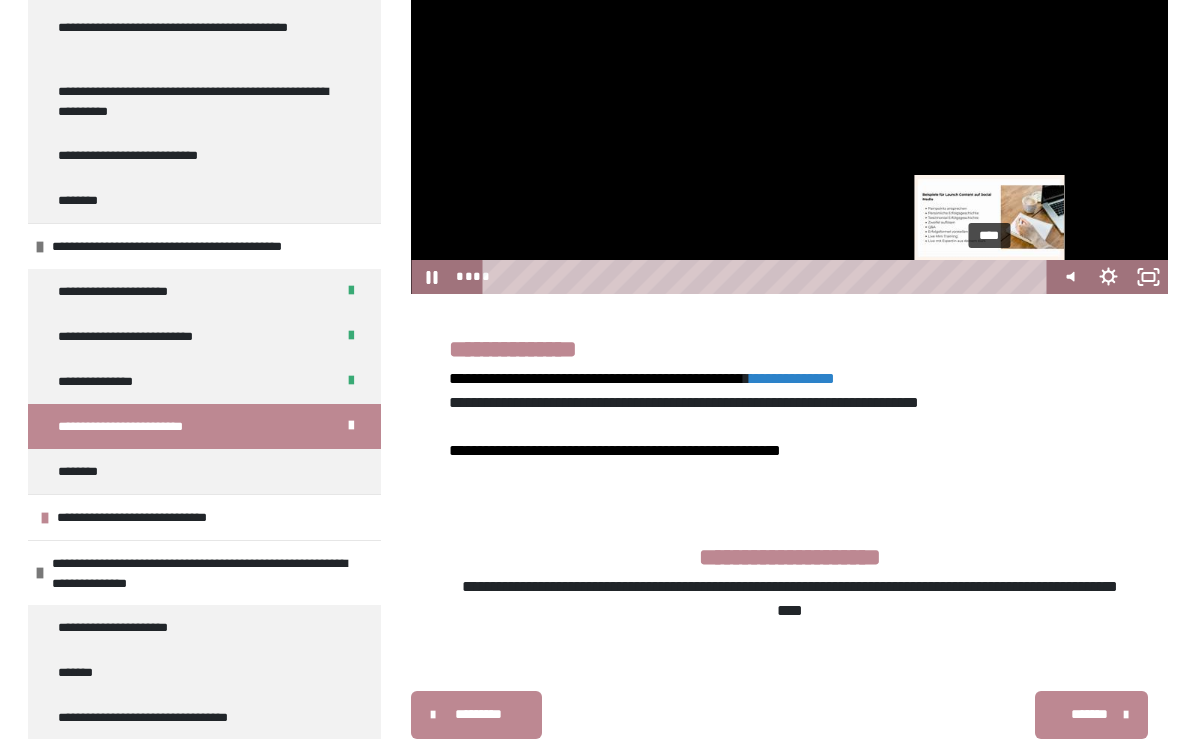 click on "****" at bounding box center (768, 277) 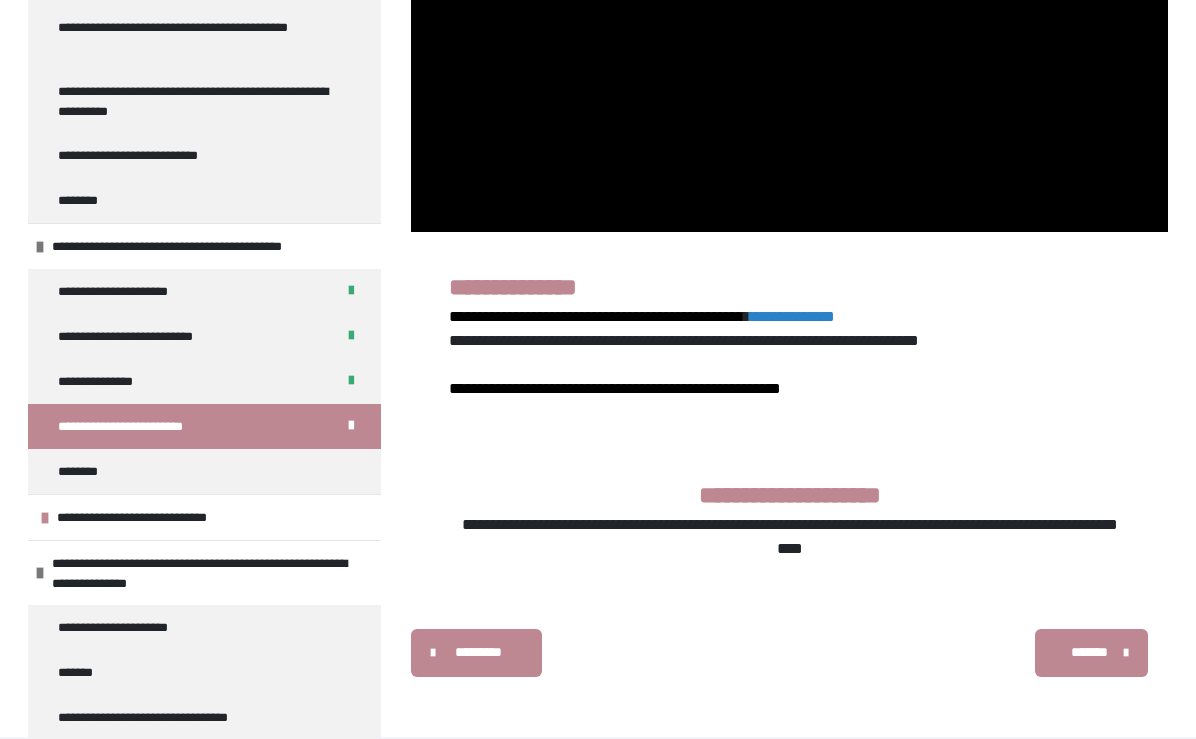 scroll, scrollTop: 764, scrollLeft: 0, axis: vertical 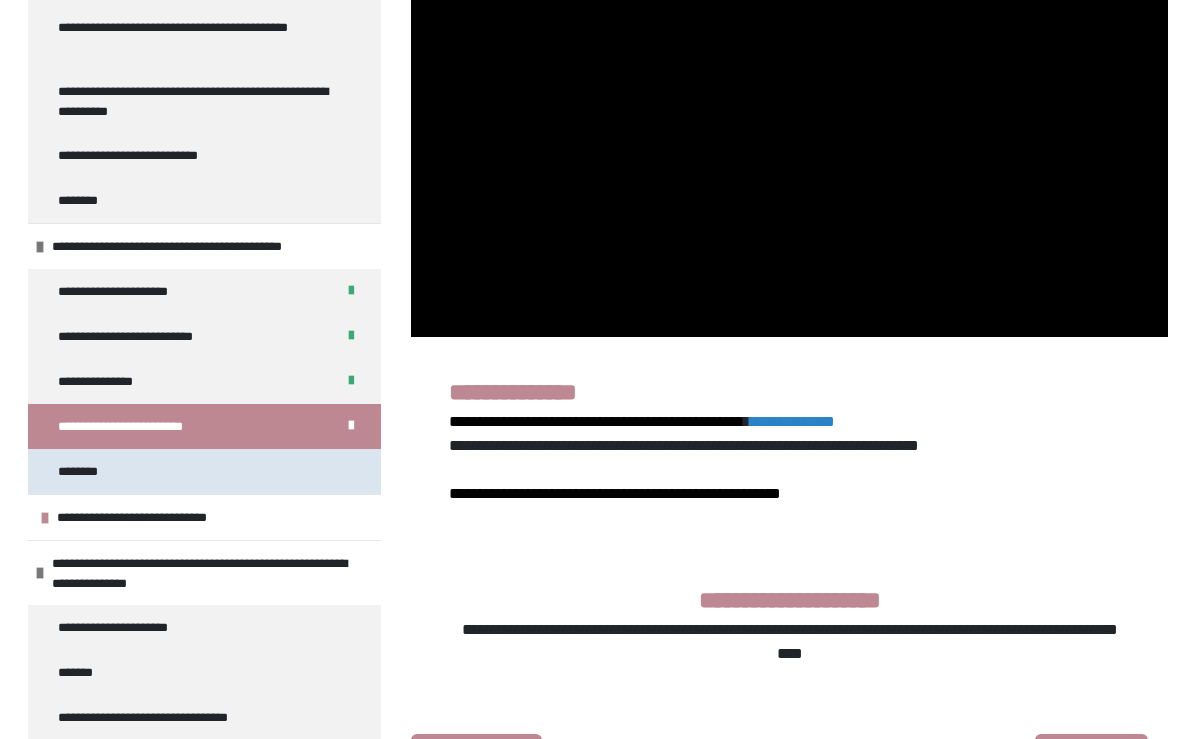 click on "********" at bounding box center (204, 471) 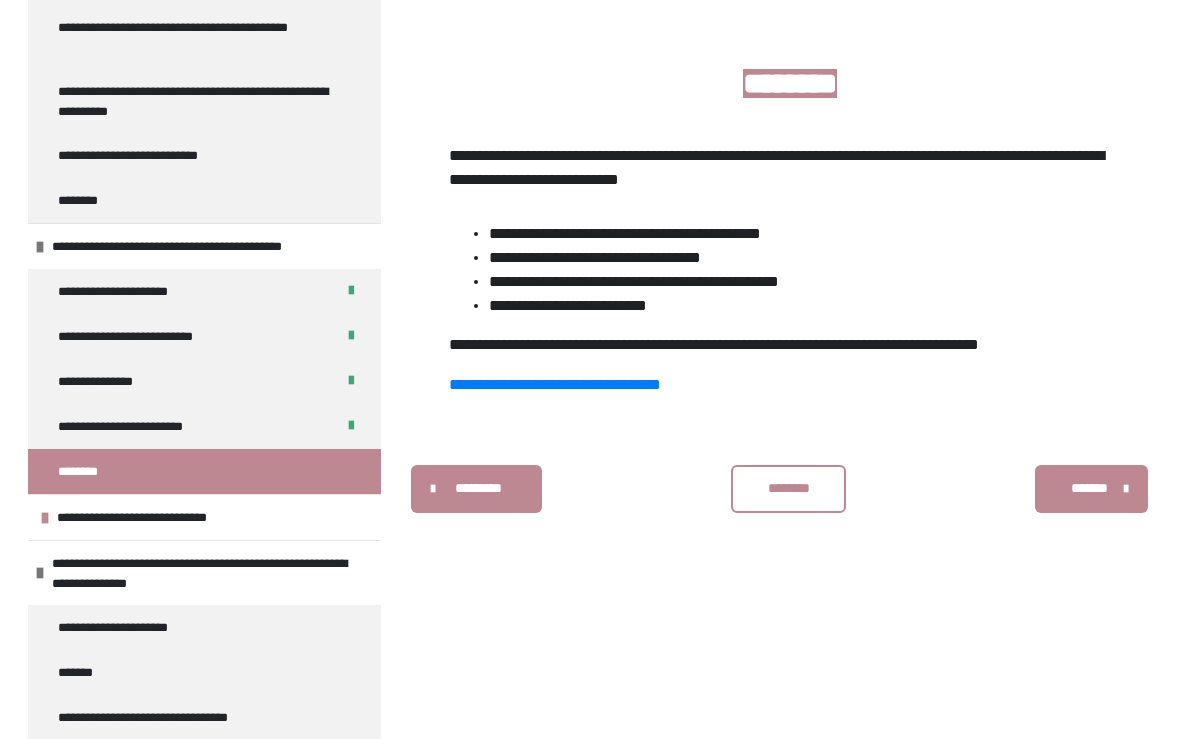 scroll, scrollTop: 379, scrollLeft: 0, axis: vertical 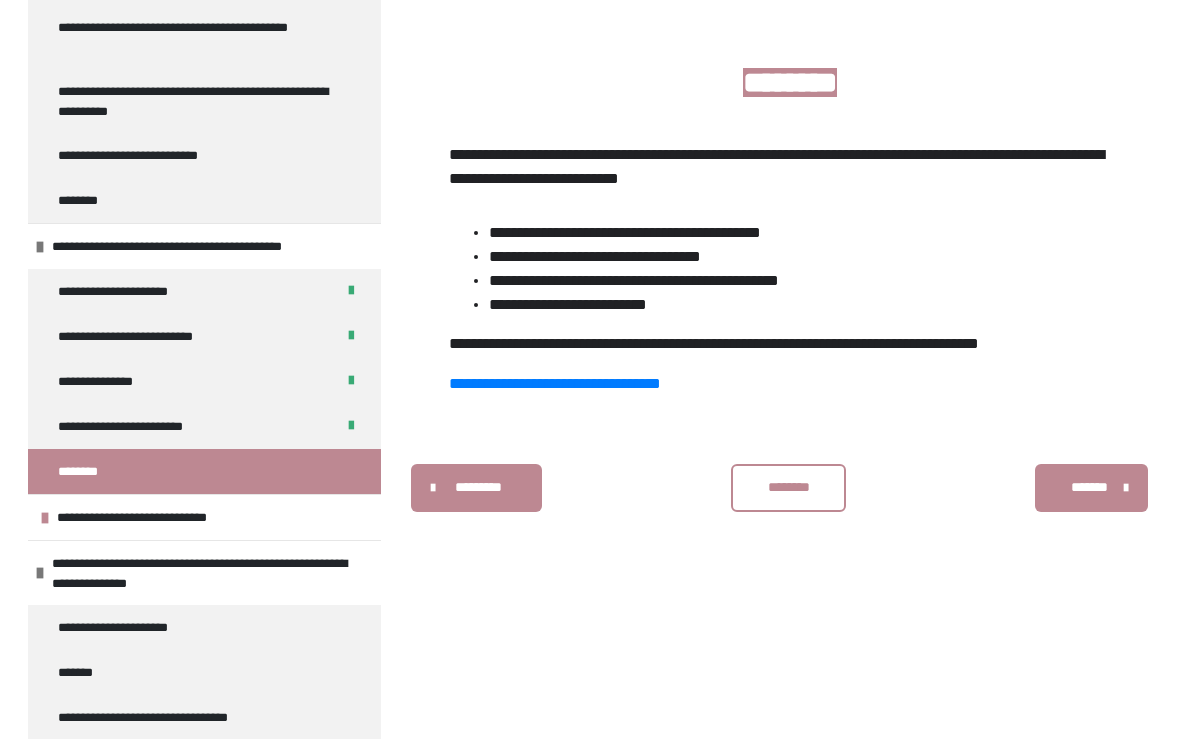 click on "********" at bounding box center (789, 487) 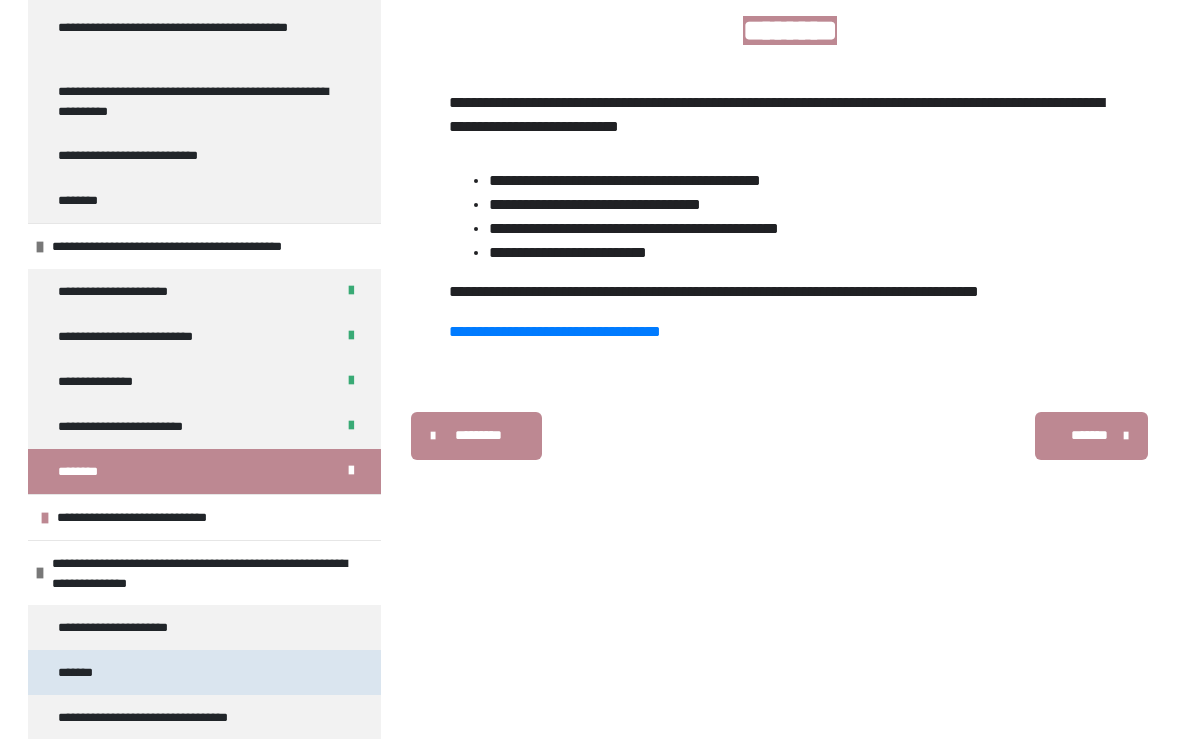scroll, scrollTop: 431, scrollLeft: 0, axis: vertical 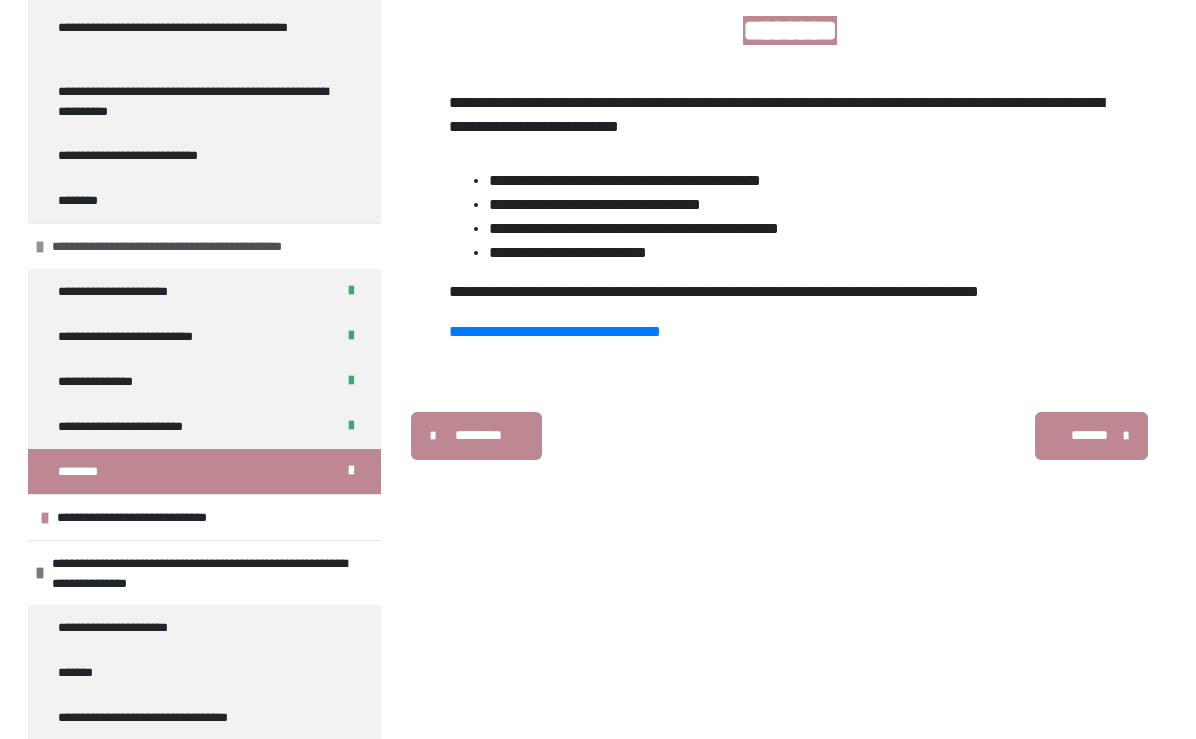 click at bounding box center [40, 247] 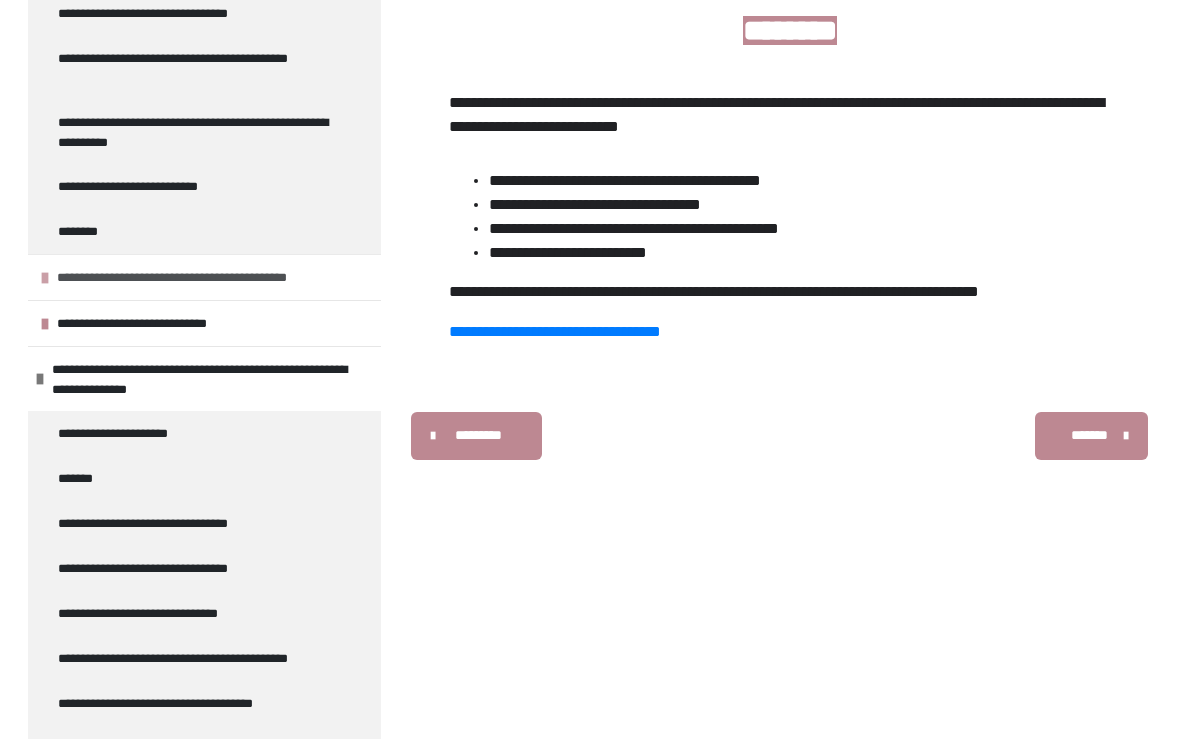 scroll, scrollTop: 1297, scrollLeft: 0, axis: vertical 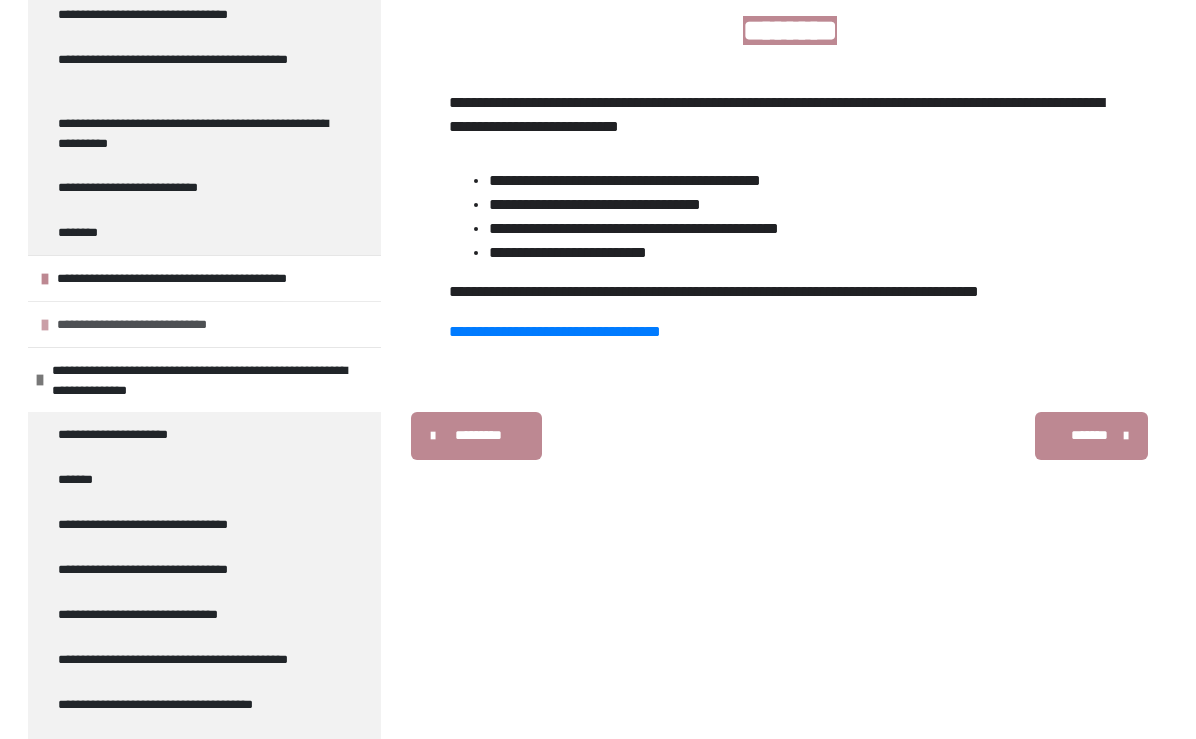 click at bounding box center (45, 325) 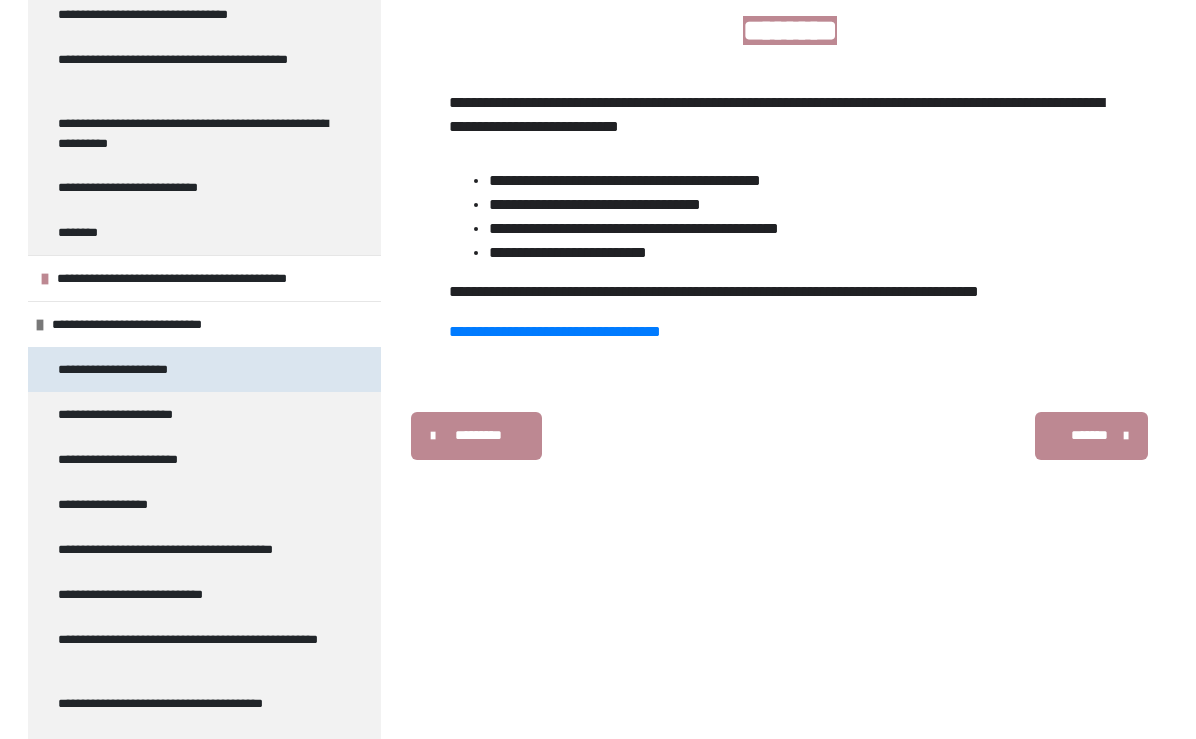 click on "**********" at bounding box center (127, 369) 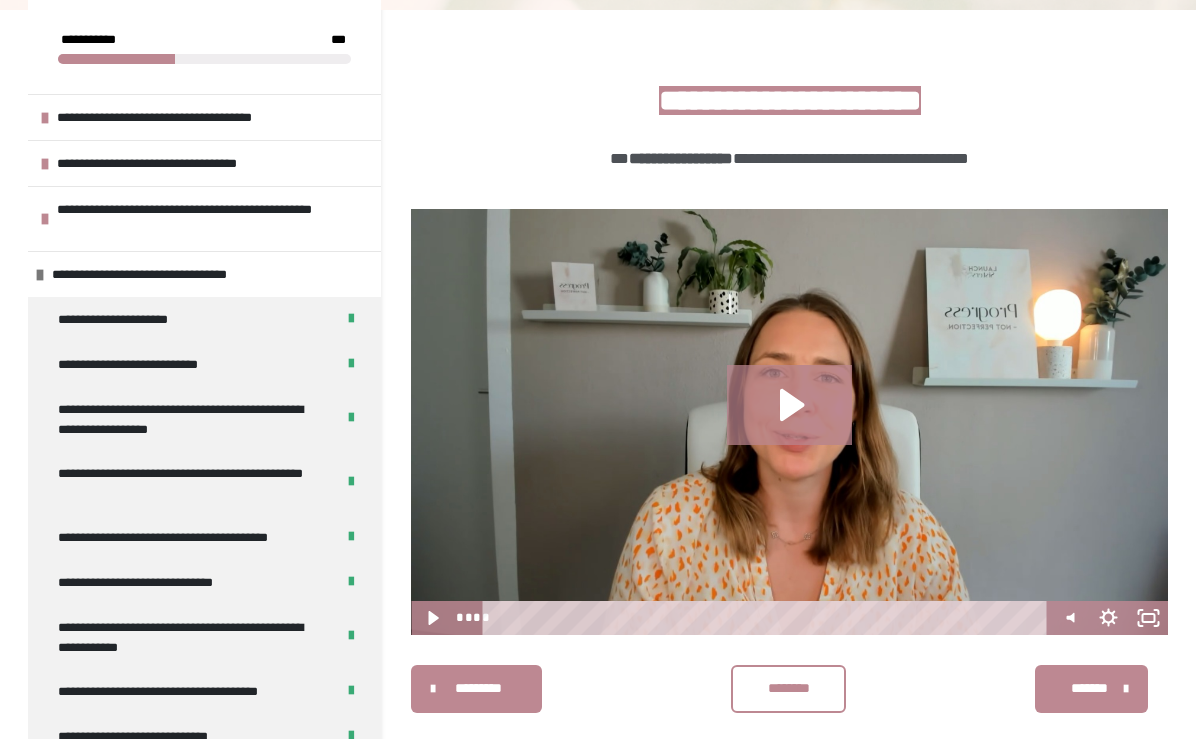 scroll, scrollTop: -33, scrollLeft: 0, axis: vertical 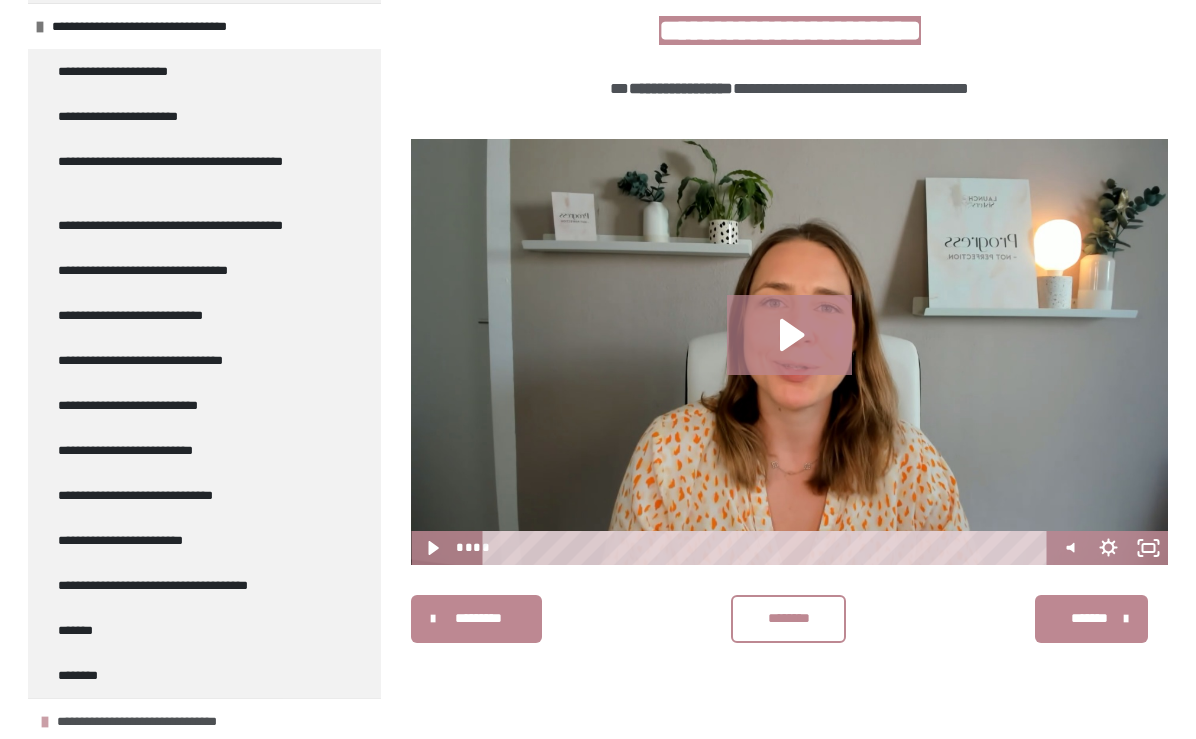 click at bounding box center [45, 722] 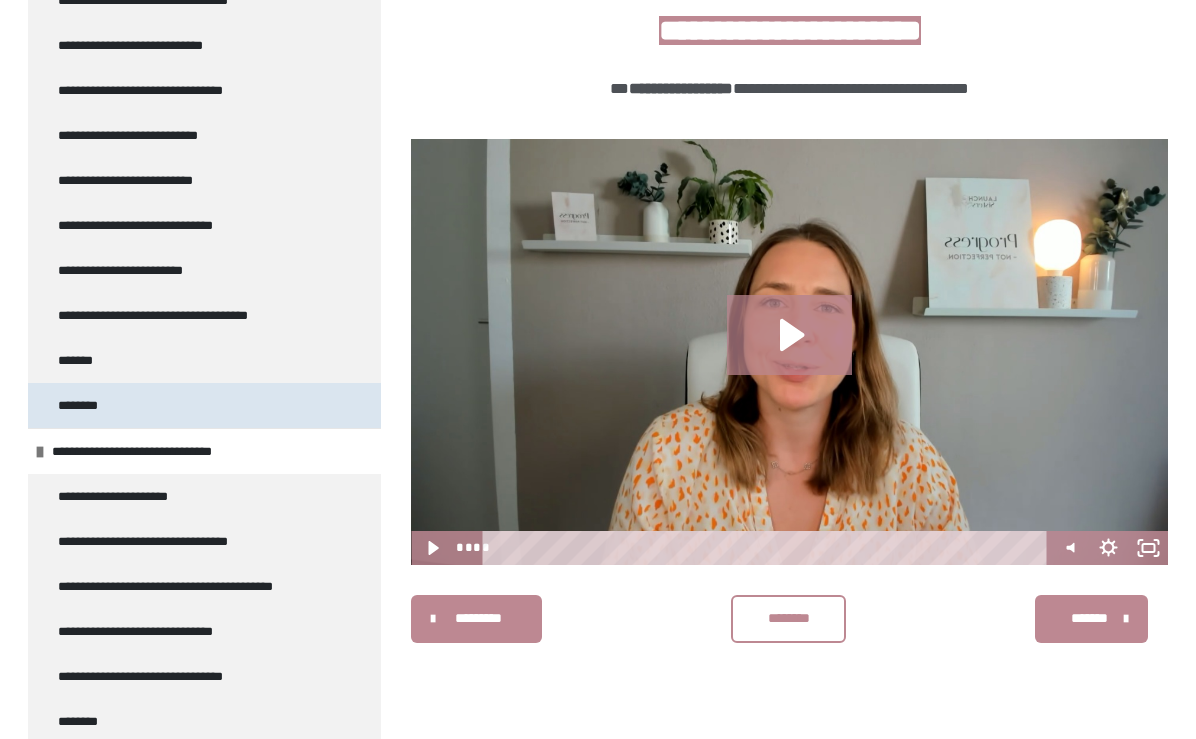 scroll, scrollTop: 3004, scrollLeft: 0, axis: vertical 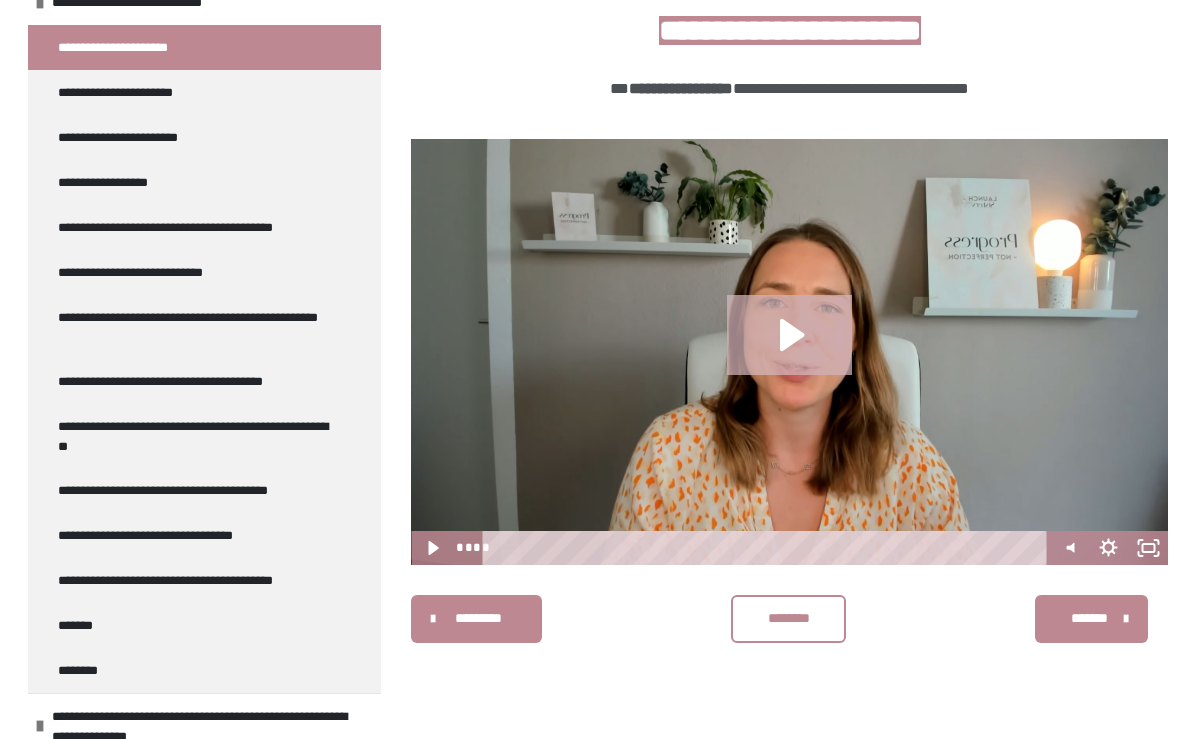 click 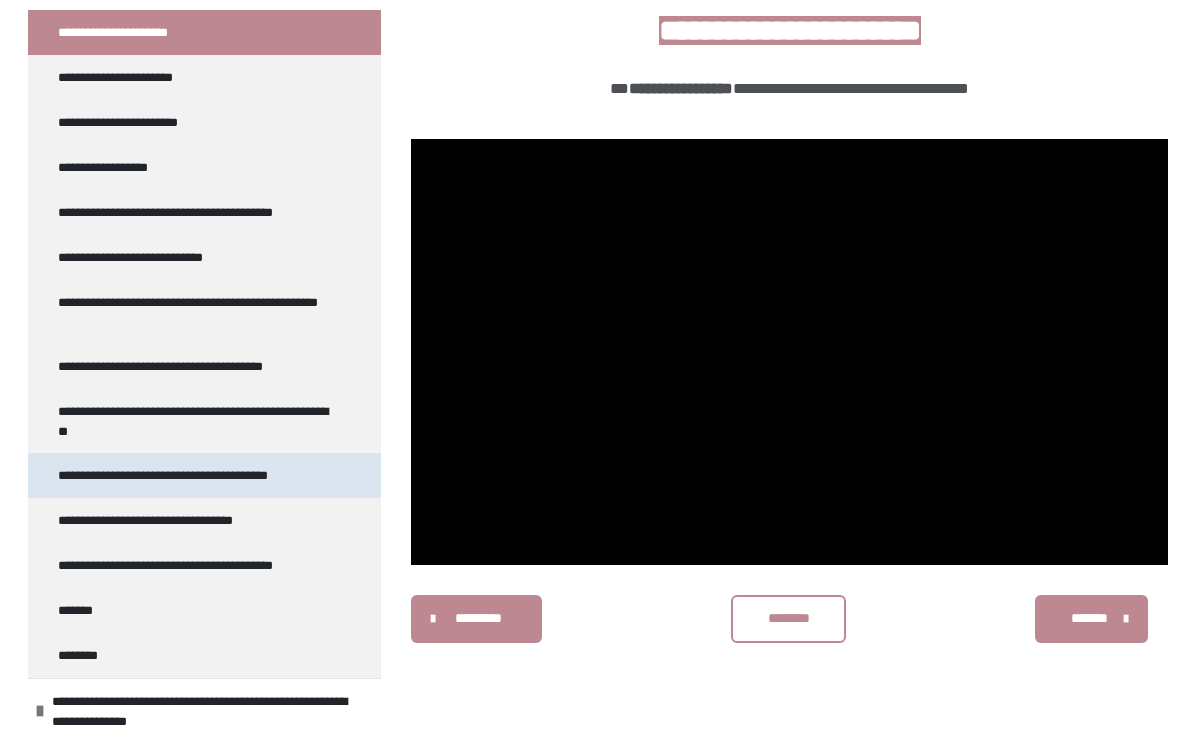 scroll, scrollTop: 1629, scrollLeft: 0, axis: vertical 